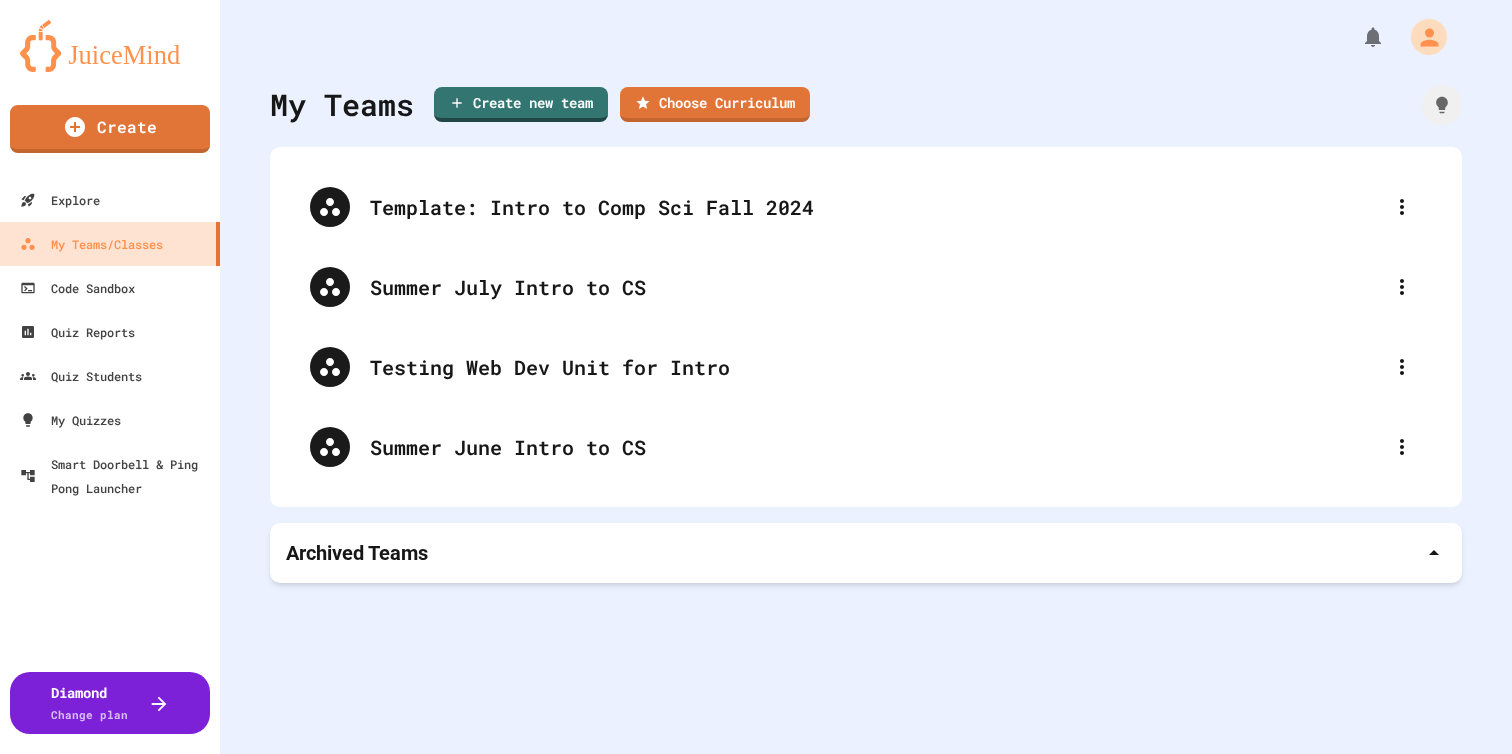 scroll, scrollTop: 0, scrollLeft: 0, axis: both 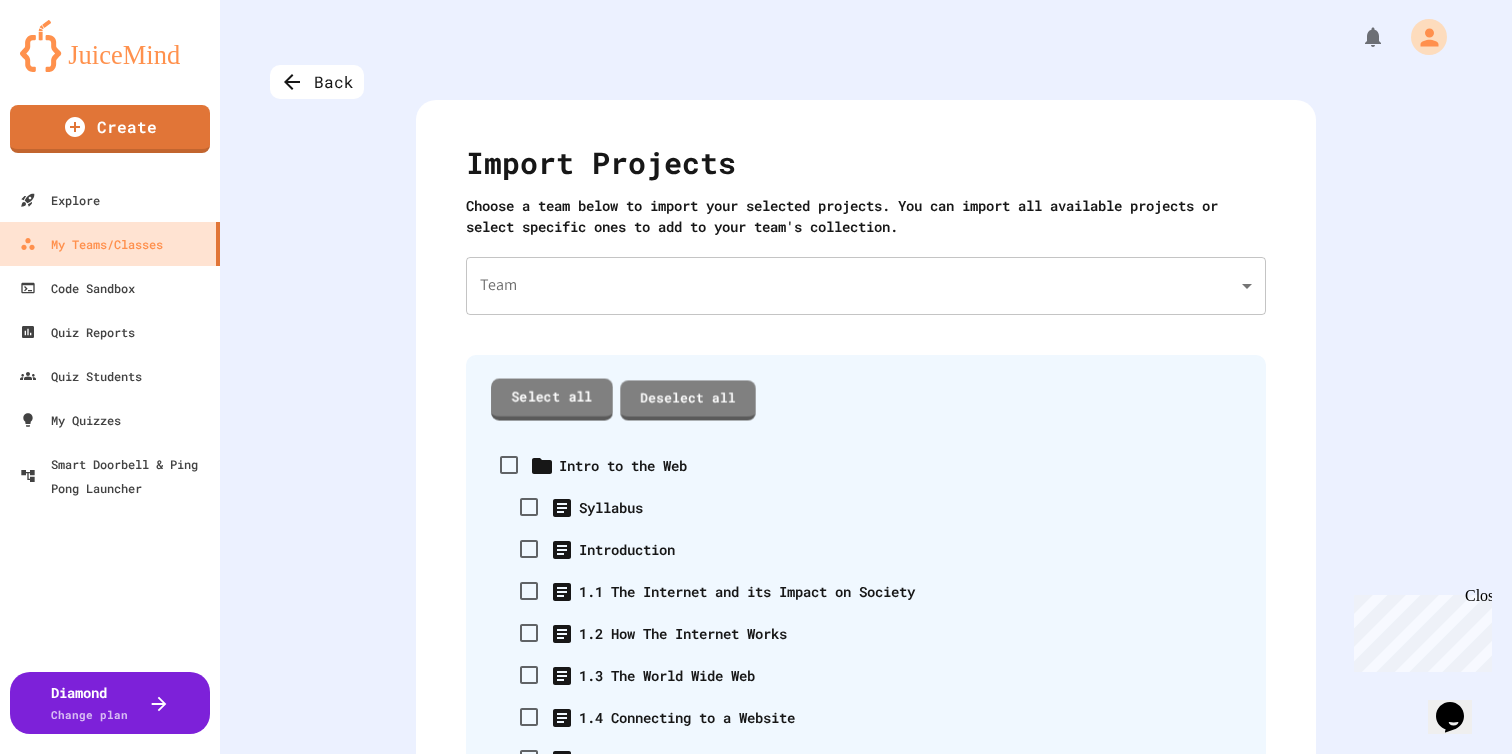 click on "Select all" at bounding box center [552, 398] 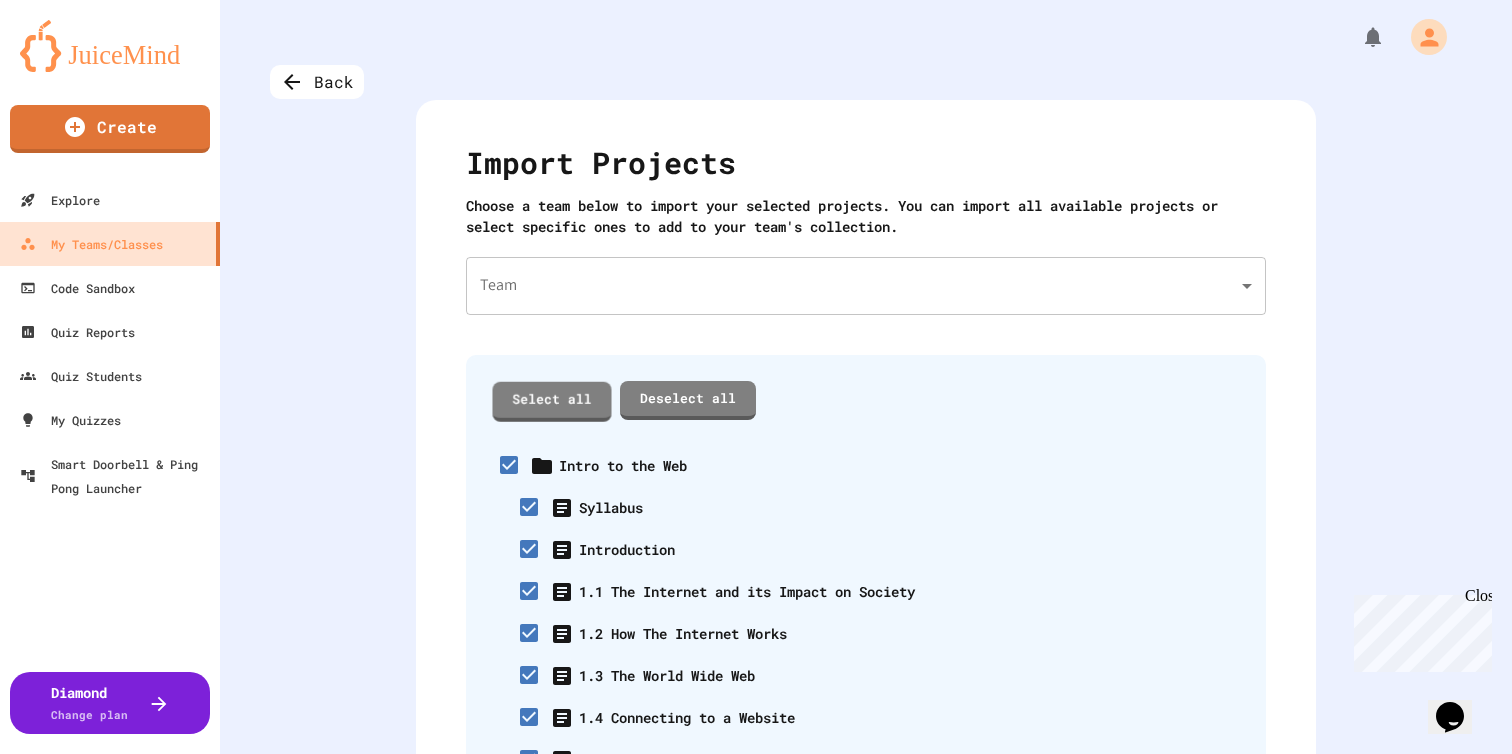 click on "We are updating our servers at 7PM EST on [DATE]. JuiceMind should continue to work as expected, but if you experience any issues, please chat with us. Create Explore My Teams/Classes Code Sandbox Quiz Reports Quiz Students My Quizzes Smart Doorbell & Ping Pong Launcher Diamond Change plan Back Import Projects Choose a team below to import your selected projects. You can import all available projects or select specific ones to add to your team's collection. Team Team Select all Deselect all Intro to the Web Syllabus Introduction 1.1 The Internet and its Impact on Society 1.2 How The Internet Works 1.3 The World Wide Web 1.4 Connecting to a Website 1.5 Browsers 1.6 Languages of the Web 1.8 Bonus: "Hacking" The Web The Juicemind IDE HTML Intro to HTML 2.1.1 Intro to HTML 2.1.2 First Webpage HTML Structure 2.2.1 HTML Structure 2.2.2 Movie Title More HTML Tags 2.3.1 More HTML Tags 2.3.2 Restaurant Menu Links 2.4.1 Links 2.4.2 Favorite Links Websites 2.5.1 Websites 2.5.2 The Maze Images Lists" at bounding box center (756, 377) 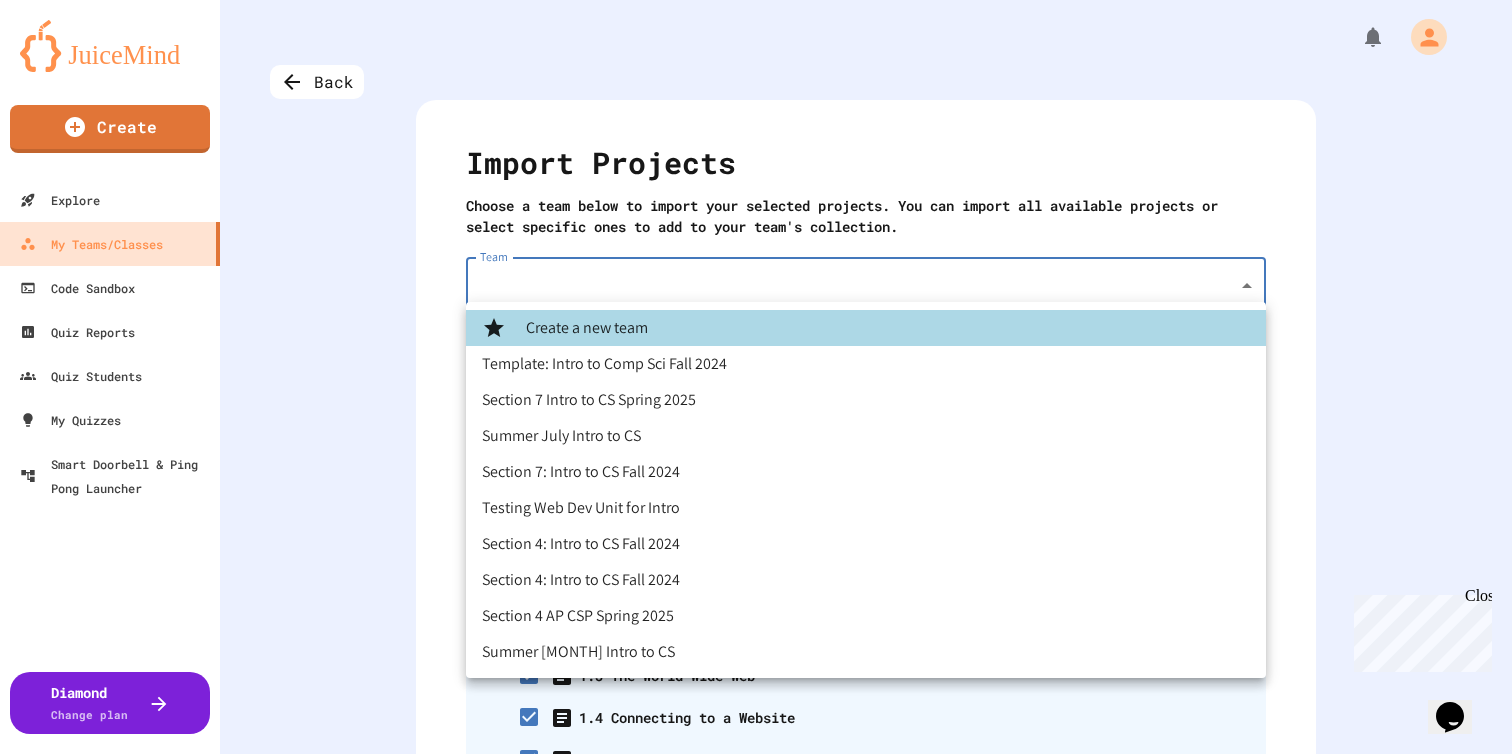 click at bounding box center [756, 377] 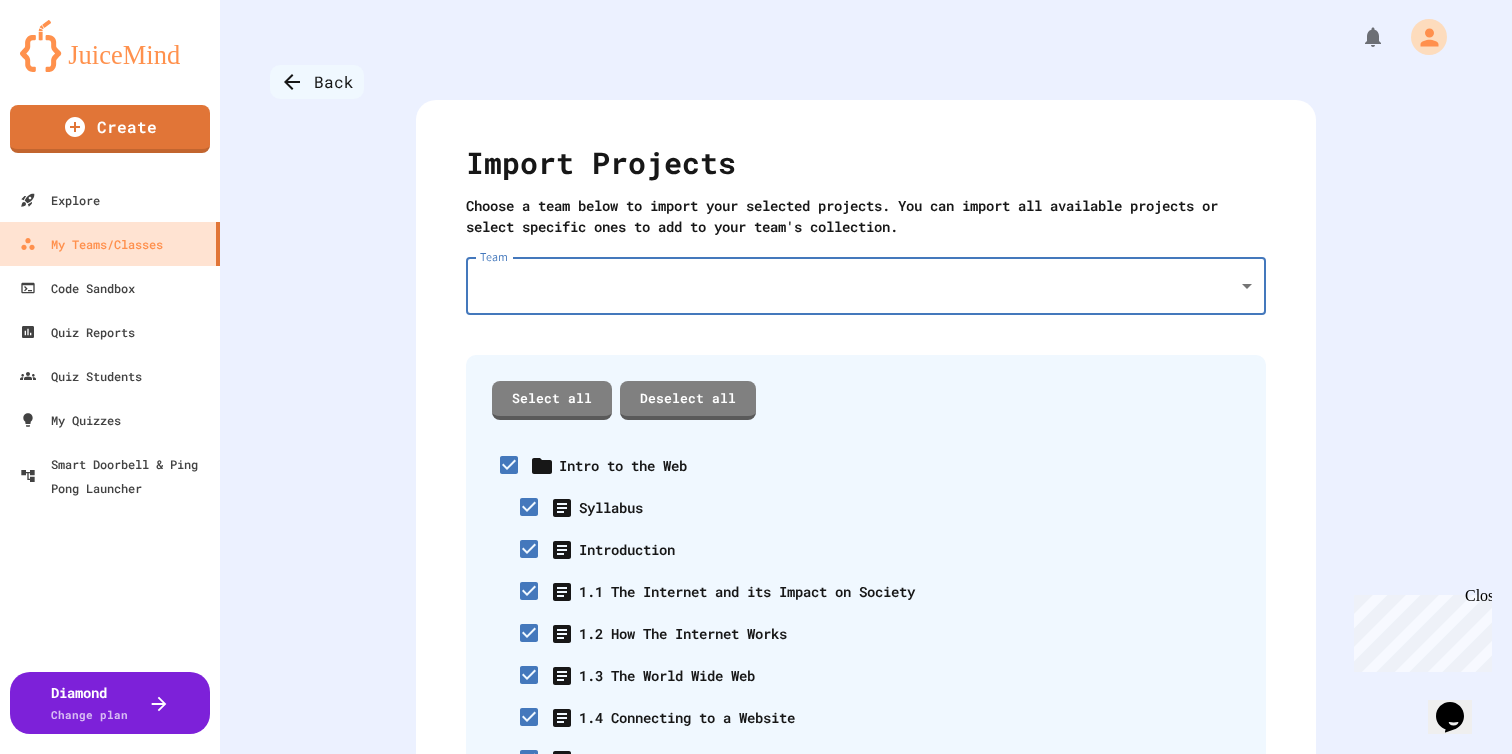 click on "Back" at bounding box center (317, 82) 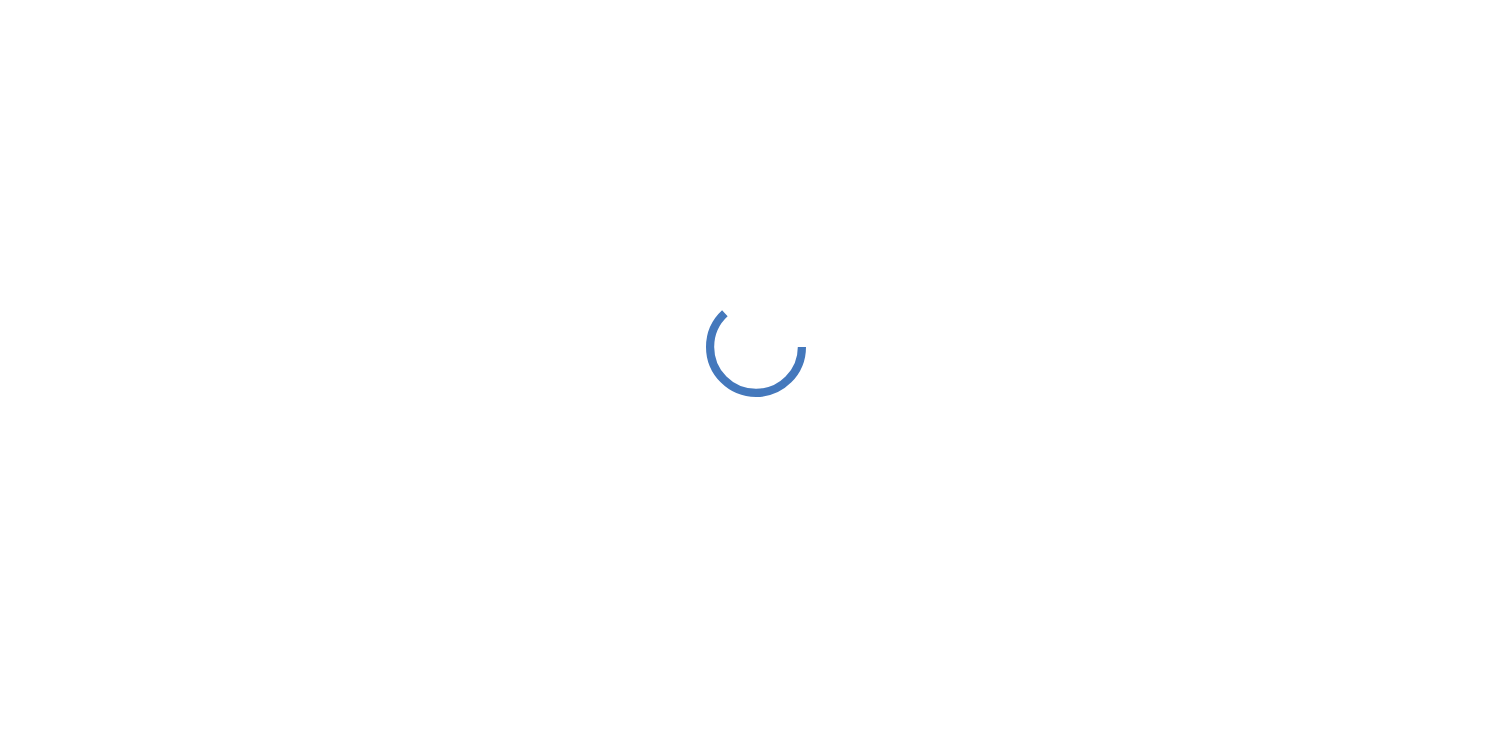 scroll, scrollTop: 0, scrollLeft: 0, axis: both 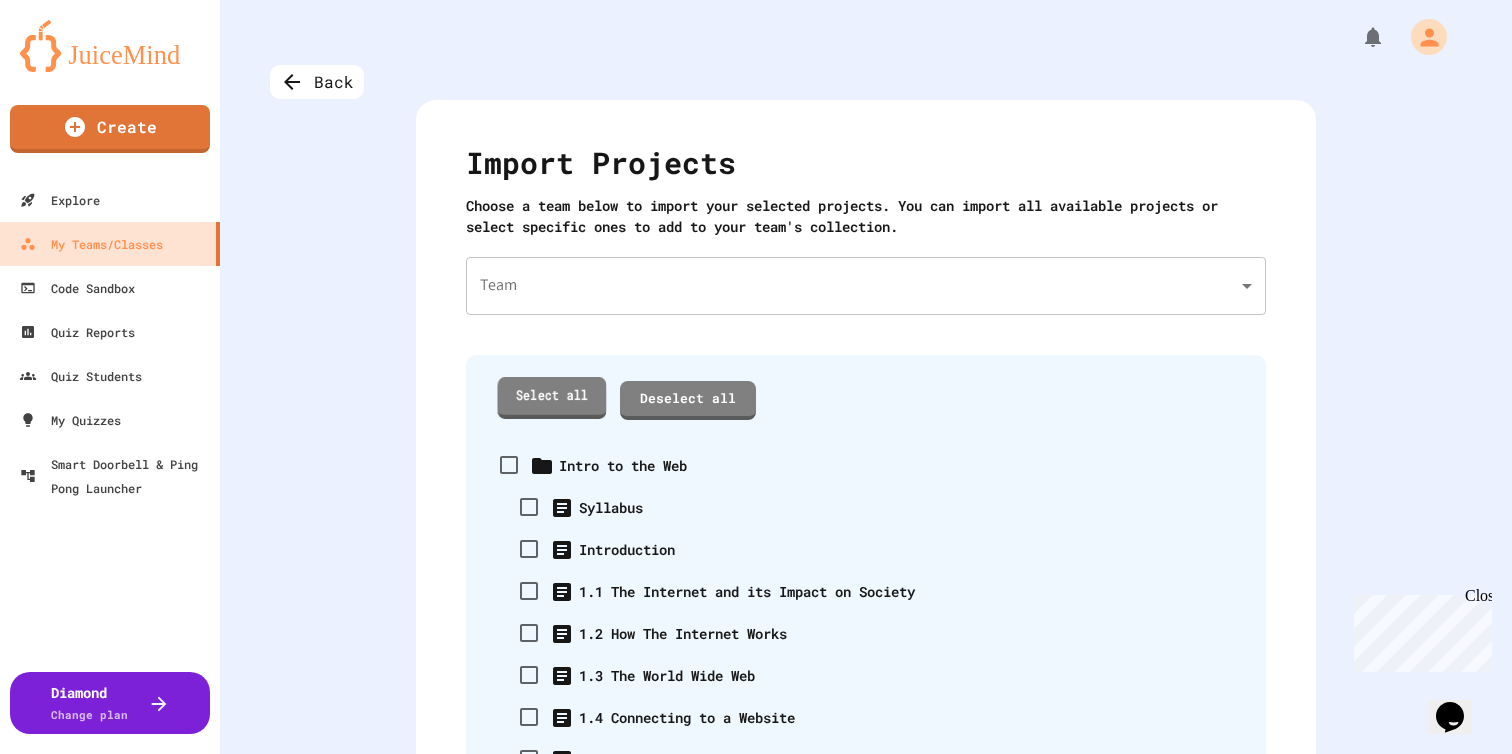 click on "Select all" at bounding box center (551, 397) 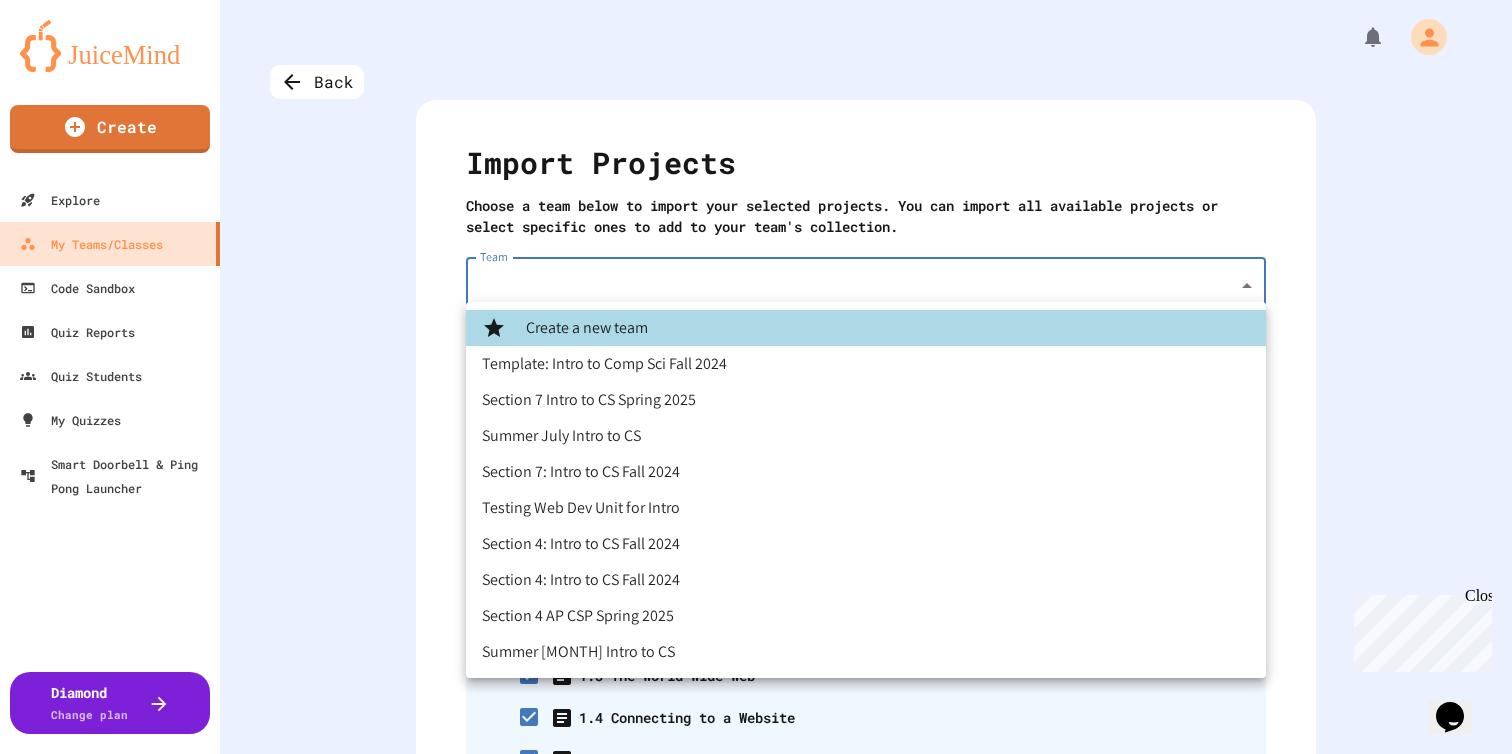 click on "We are updating our servers at 7PM EST on [DATE]. JuiceMind should continue to work as expected, but if you experience any issues, please chat with us. Create Explore My Teams/Classes Code Sandbox Quiz Reports Quiz Students My Quizzes Smart Doorbell & Ping Pong Launcher Diamond Change plan Back Import Projects Choose a team below to import your selected projects. You can import all available projects or select specific ones to add to your team's collection. Team Team Select all Deselect all Intro to the Web Syllabus Introduction 1.1 The Internet and its Impact on Society 1.2 How The Internet Works 1.3 The World Wide Web 1.4 Connecting to a Website 1.5 Browsers 1.6 Languages of the Web 1.8 Bonus: "Hacking" The Web The Juicemind IDE HTML Intro to HTML 2.1.1 Intro to HTML 2.1.2 First Webpage HTML Structure 2.2.1 HTML Structure 2.2.2 Movie Title More HTML Tags 2.3.1 More HTML Tags 2.3.2 Restaurant Menu Links 2.4.1 Links 2.4.2 Favorite Links Websites 2.5.1 Websites 2.5.2 The Maze Images Lists" at bounding box center (756, 377) 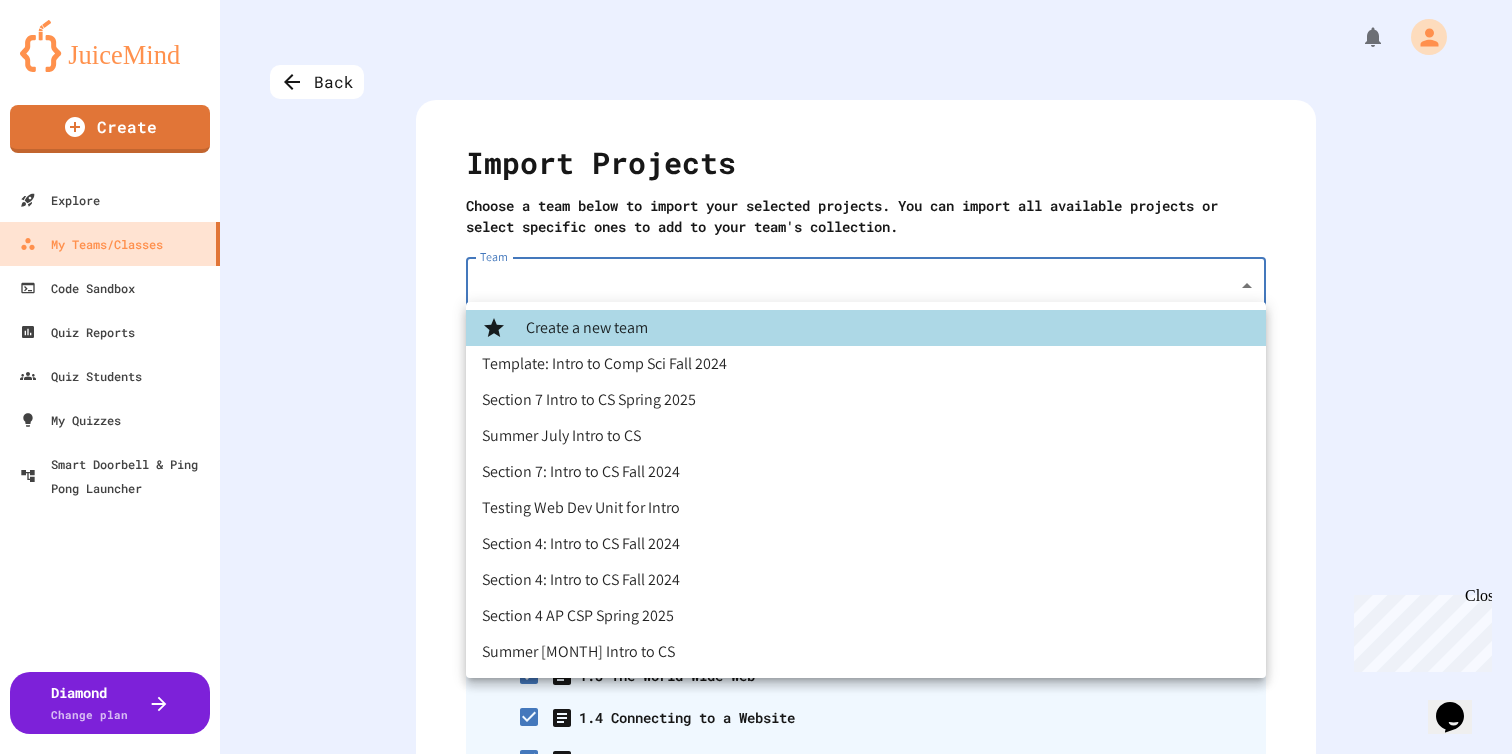 click on "Create a new team" at bounding box center [866, 328] 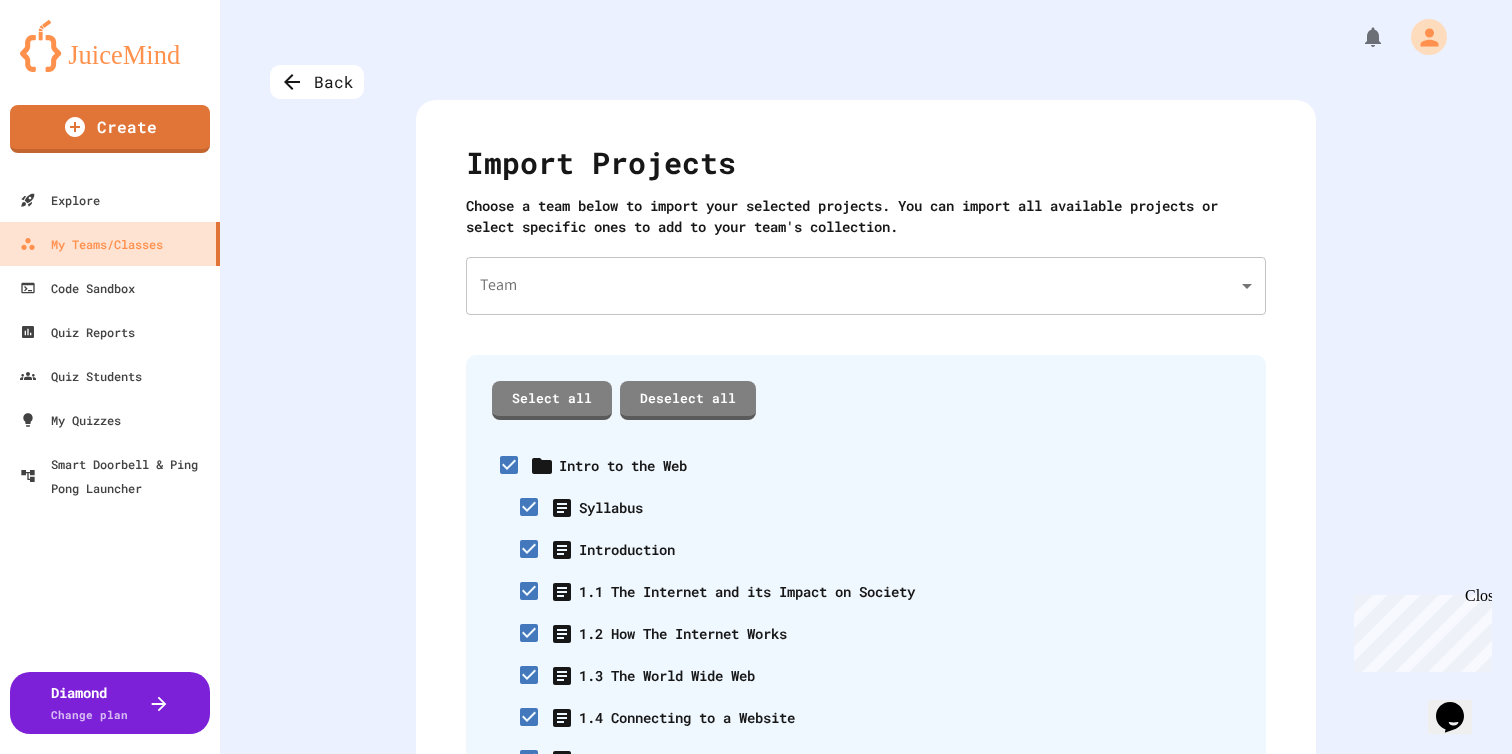 click at bounding box center [756, 832] 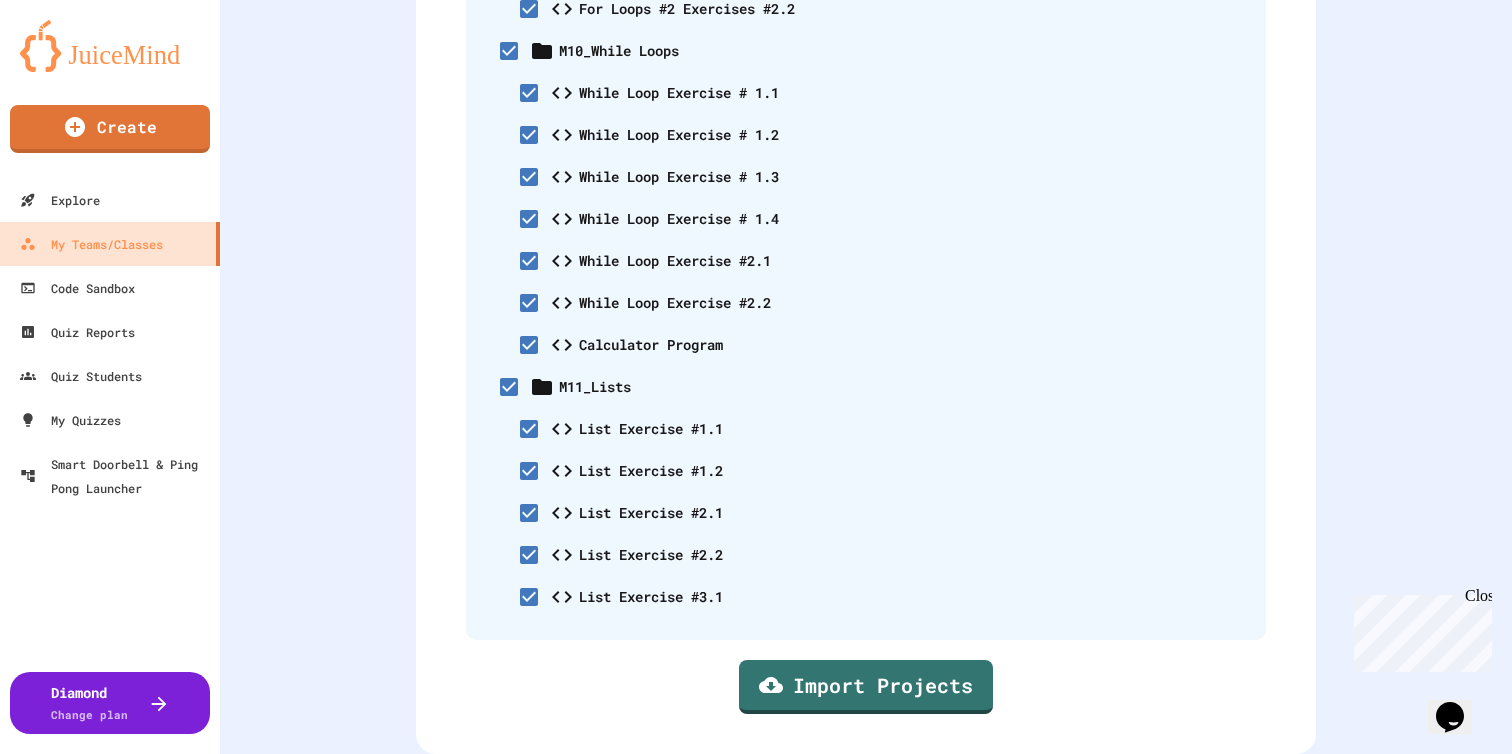 scroll, scrollTop: 6022, scrollLeft: 0, axis: vertical 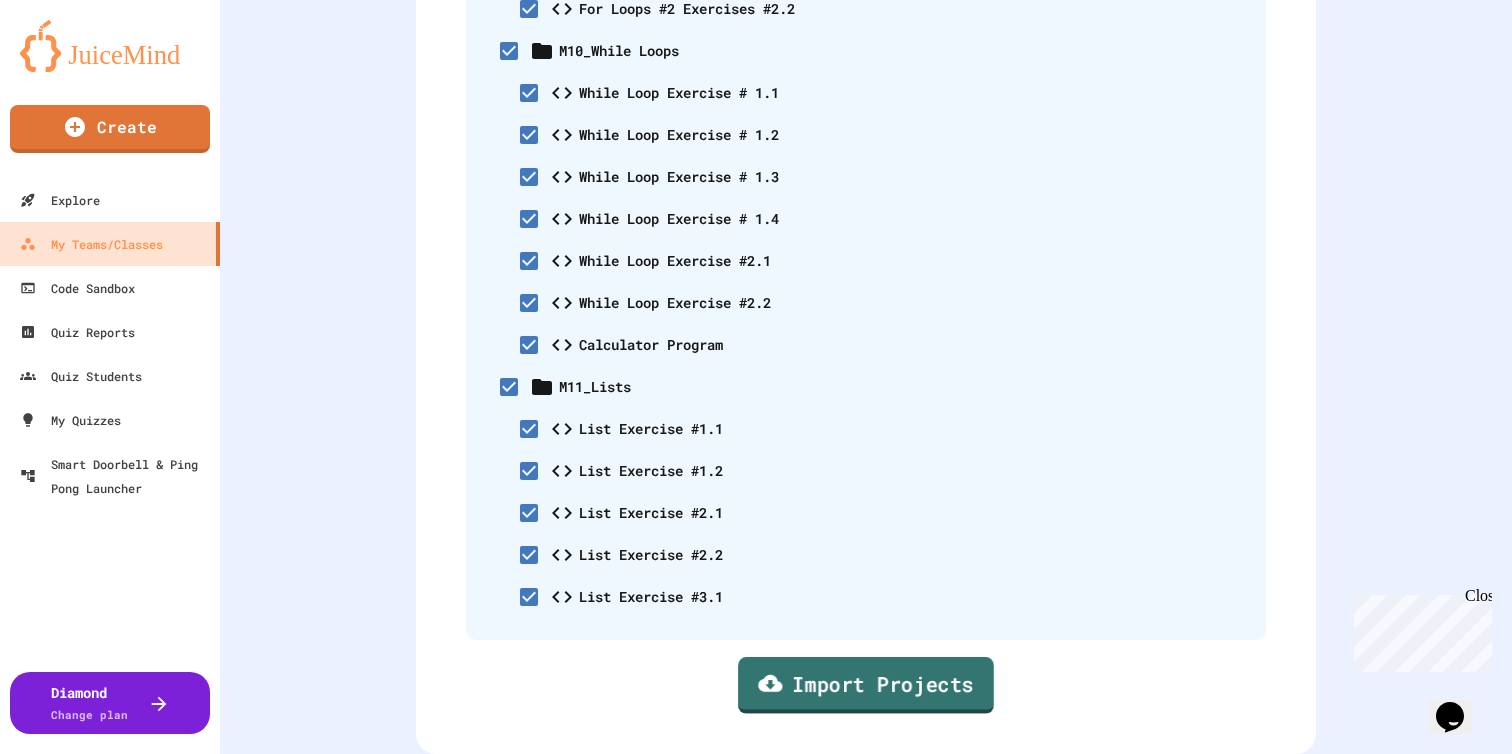 click on "Import Projects" at bounding box center [866, 685] 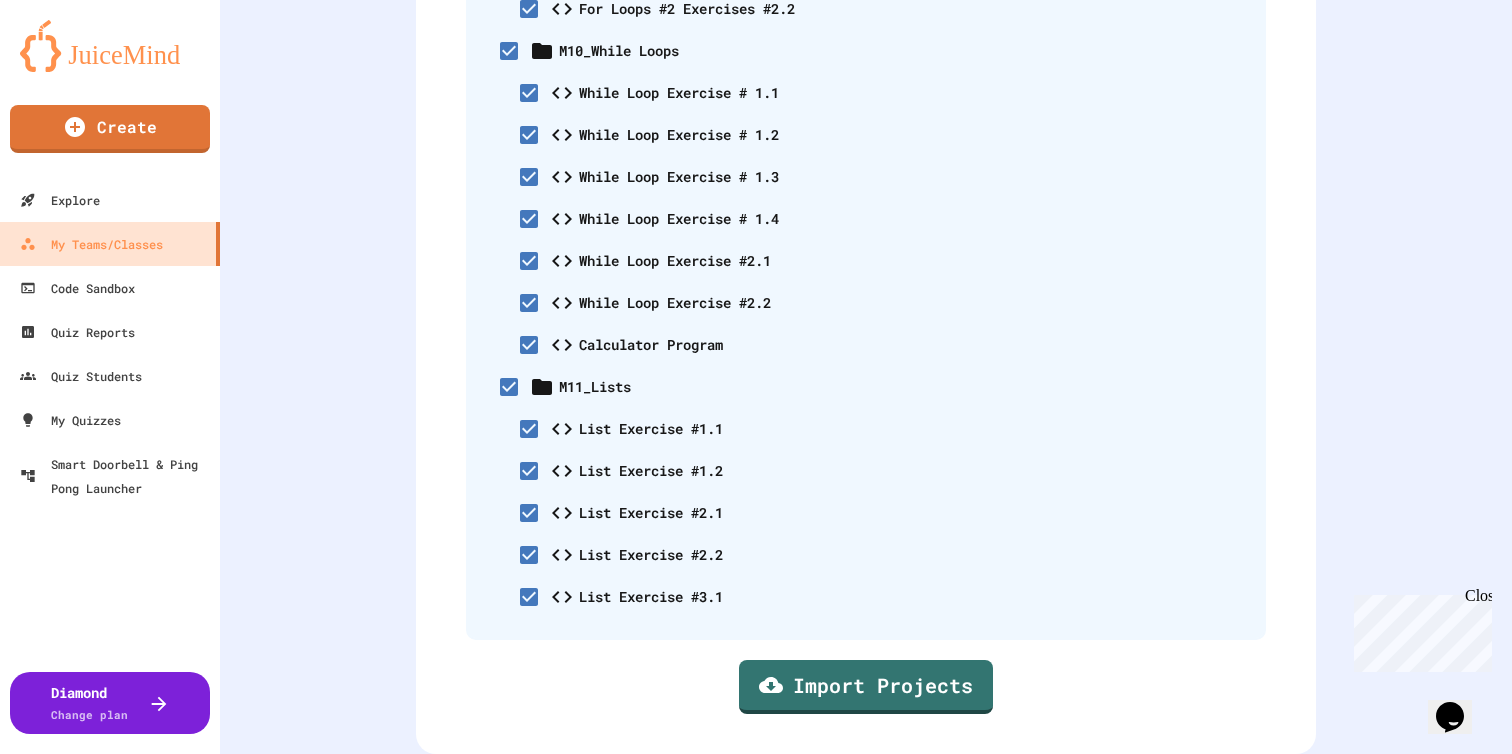 click on "Confirm" at bounding box center (816, 1032) 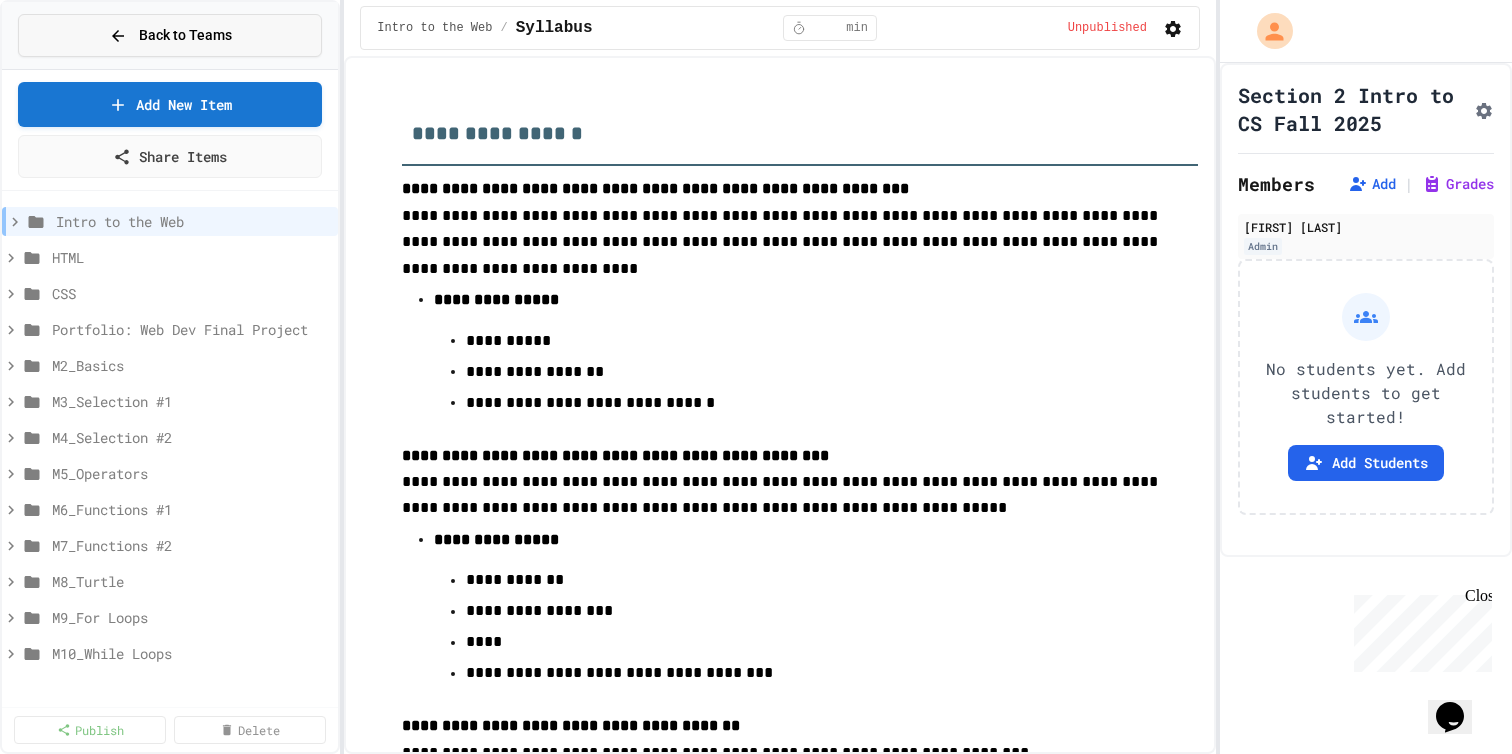 click on "Back to Teams" at bounding box center (170, 35) 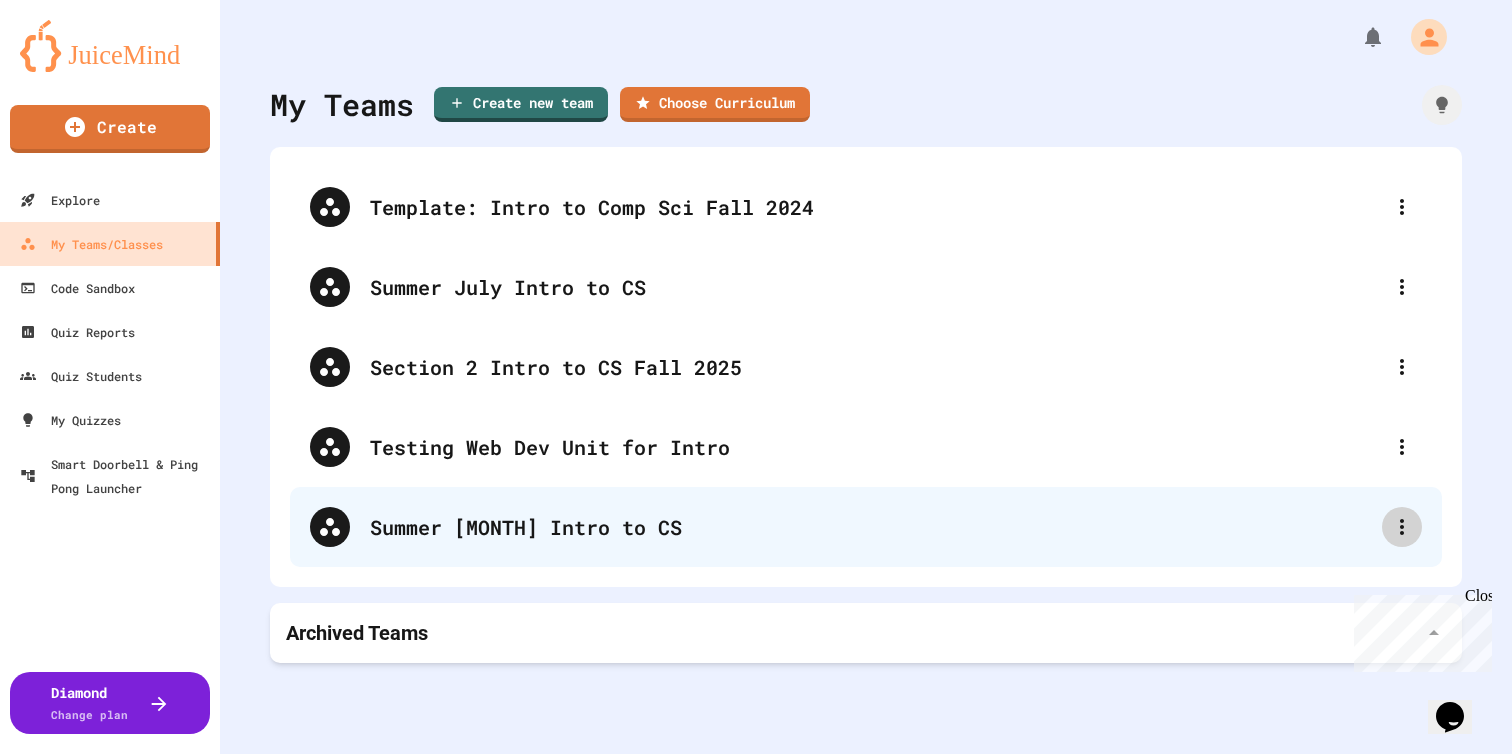 click 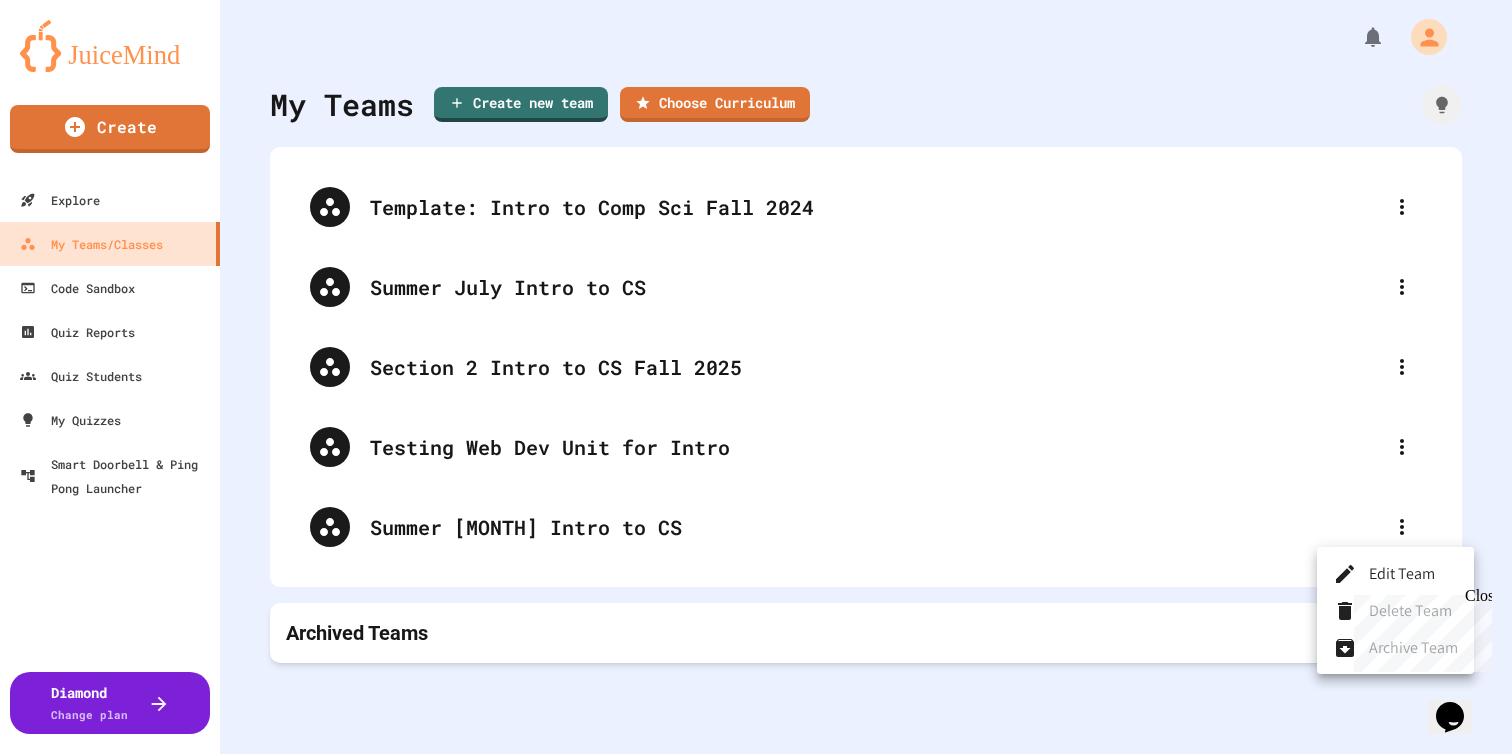 click at bounding box center [756, 377] 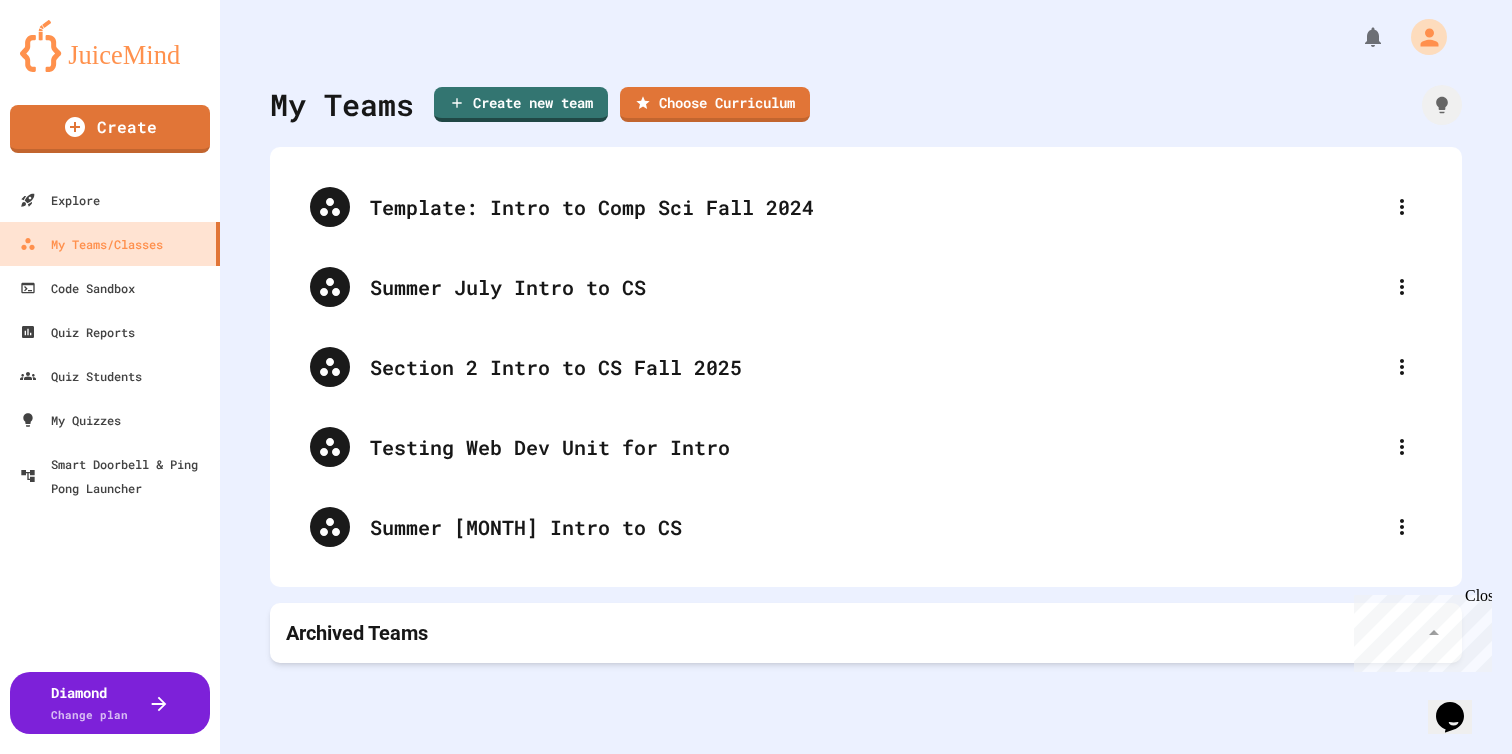 click on "Close" at bounding box center (1477, 599) 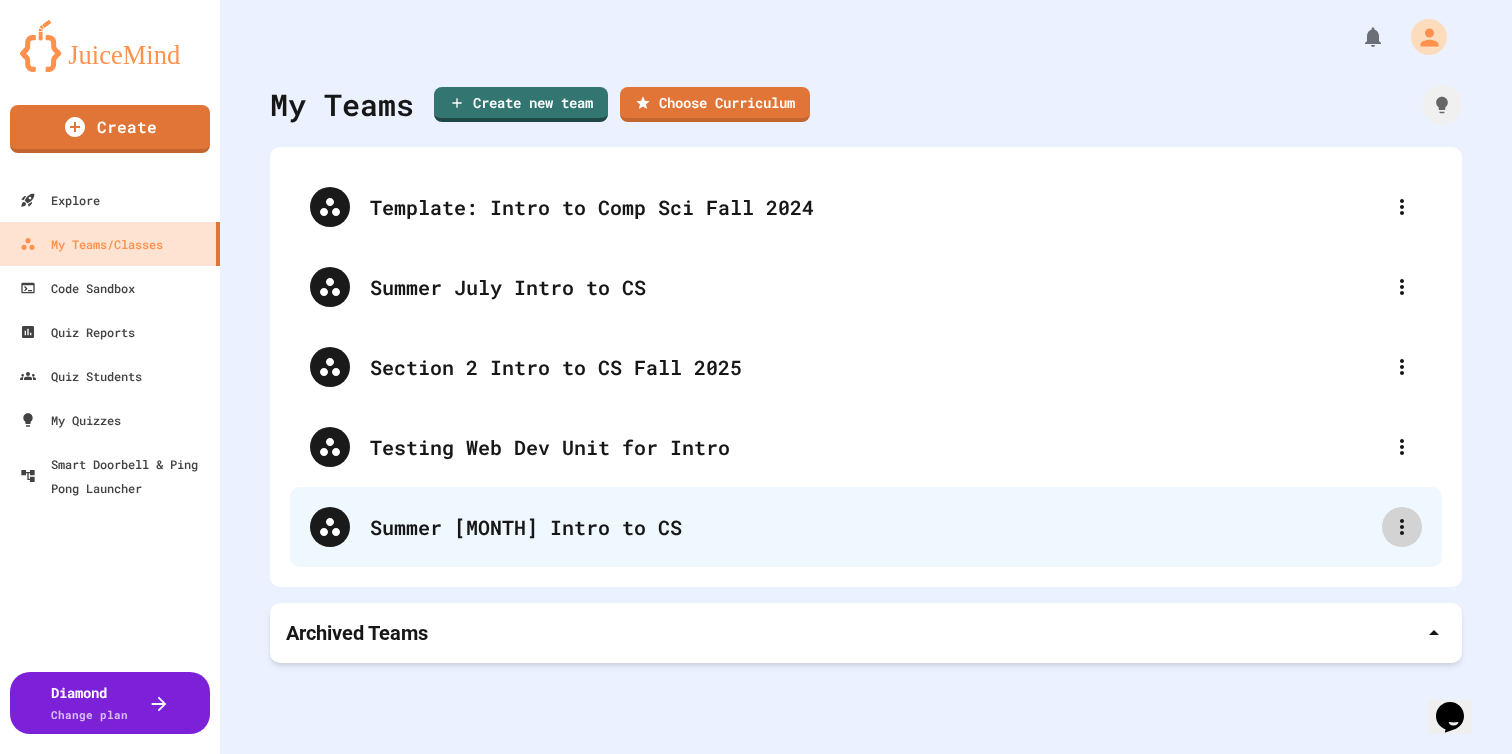 click 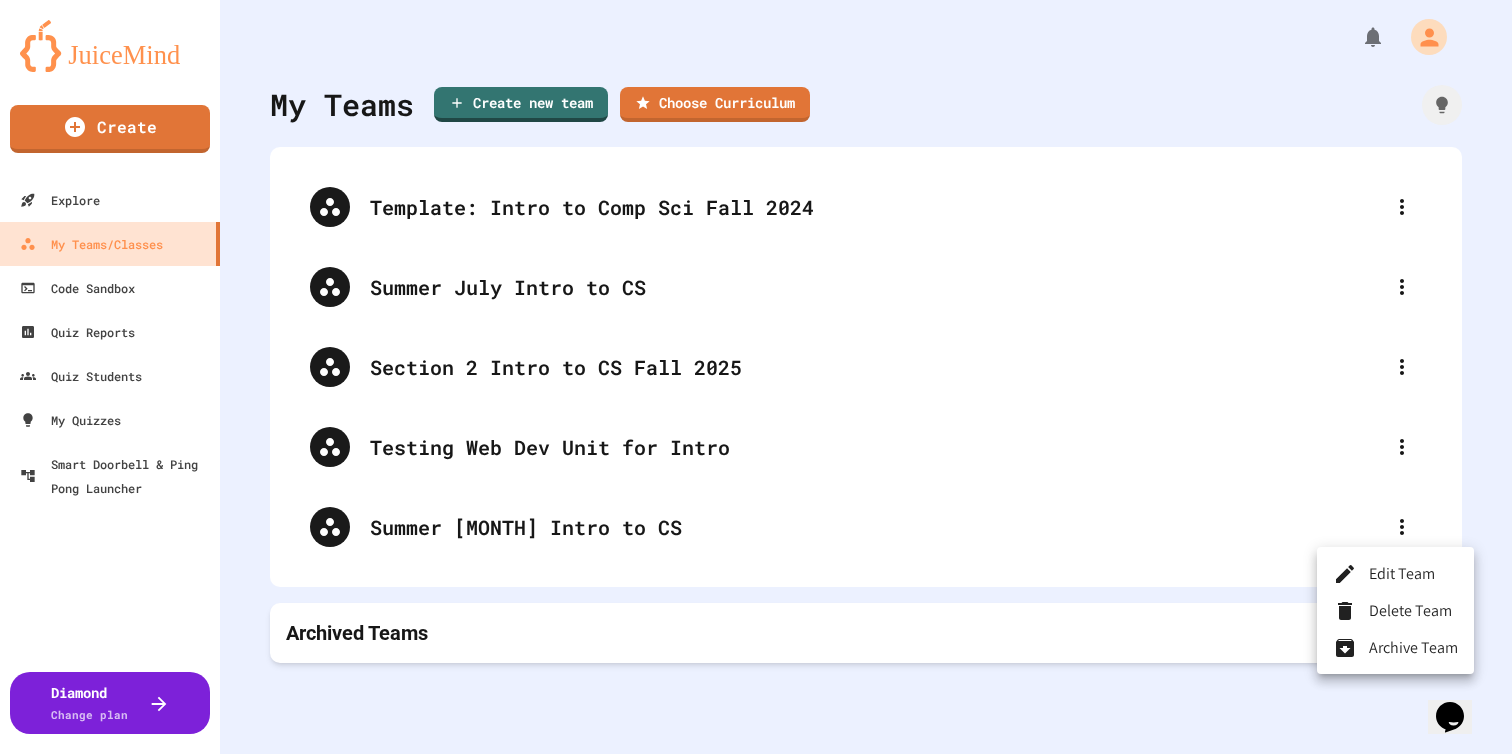click at bounding box center [1351, 647] 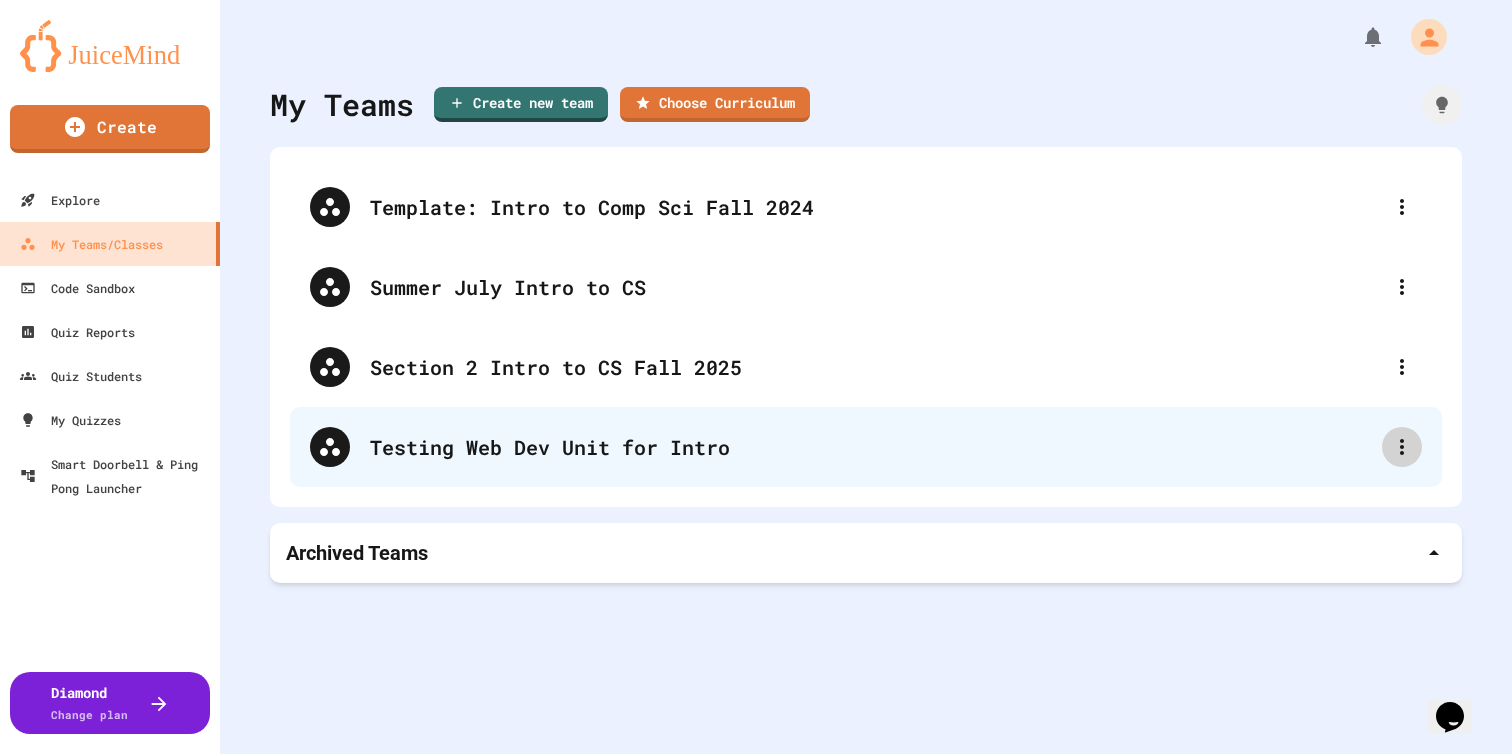 click 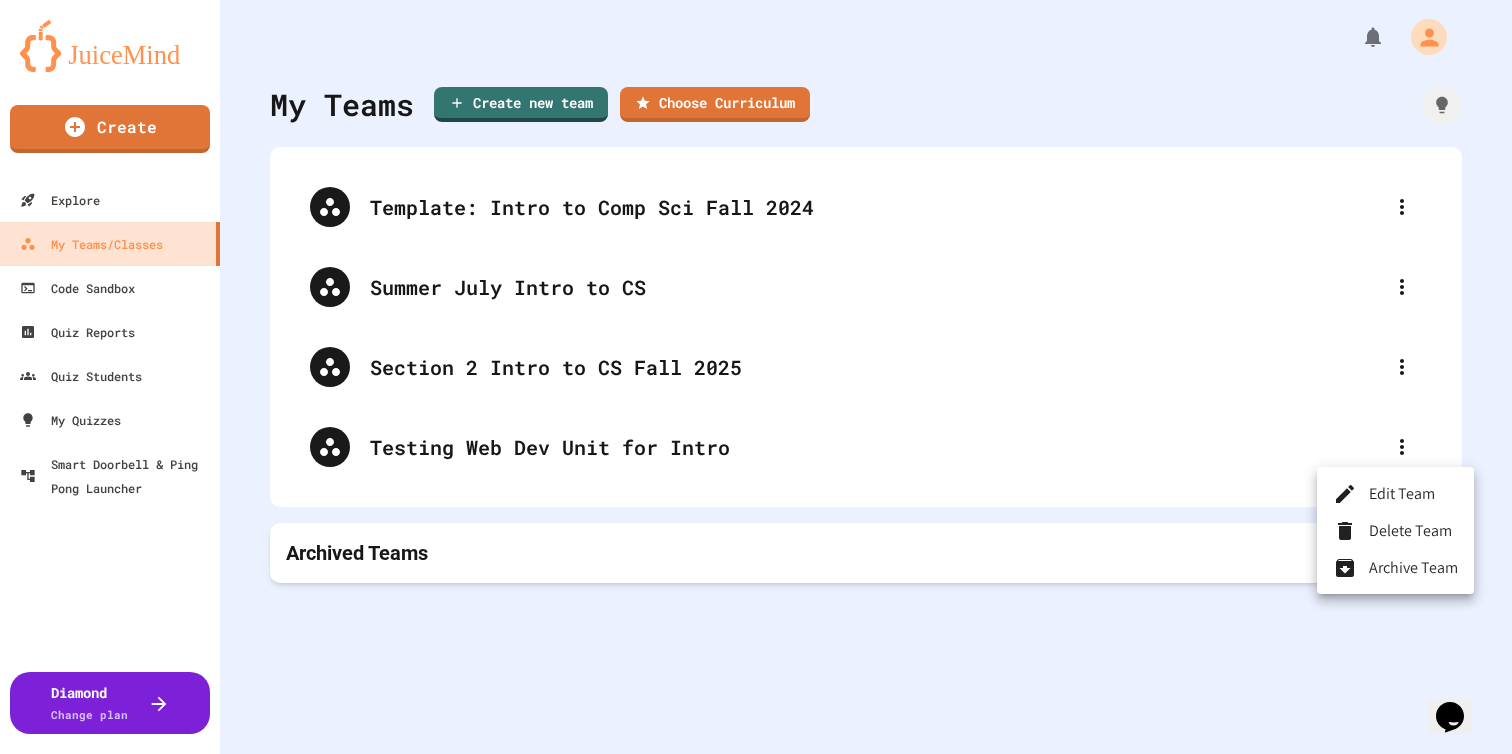 click on "Archive Team" at bounding box center (1395, 567) 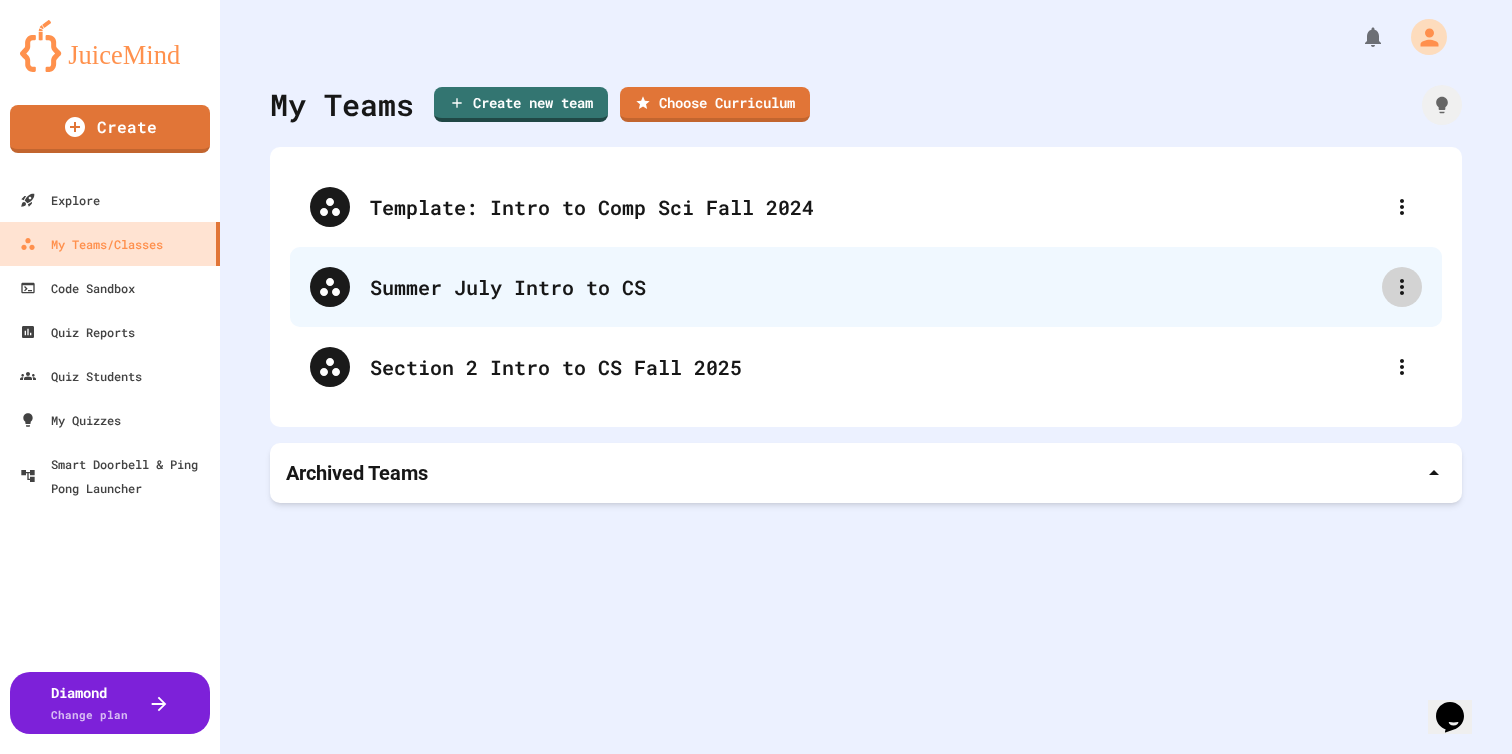 click at bounding box center [1402, 287] 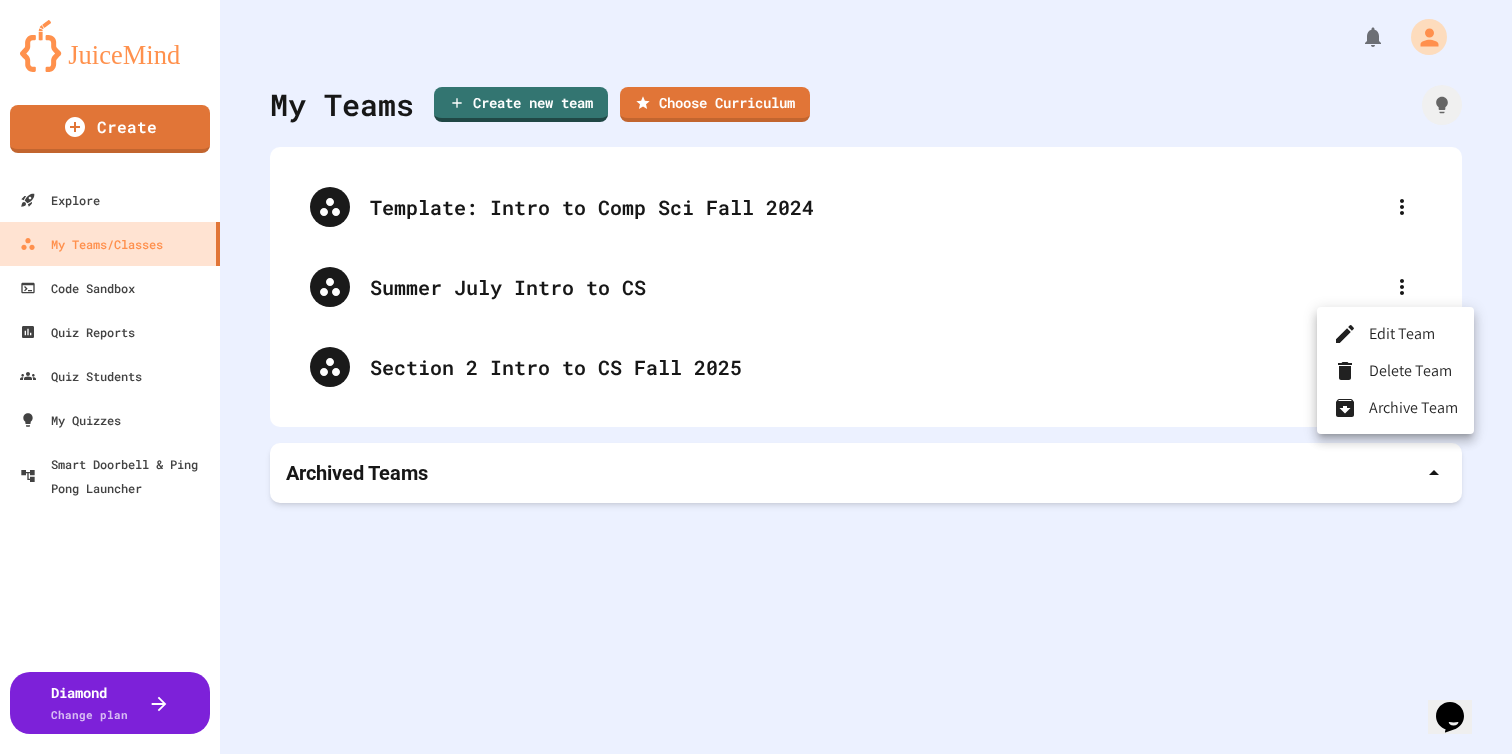 click on "Archive Team" at bounding box center [1395, 407] 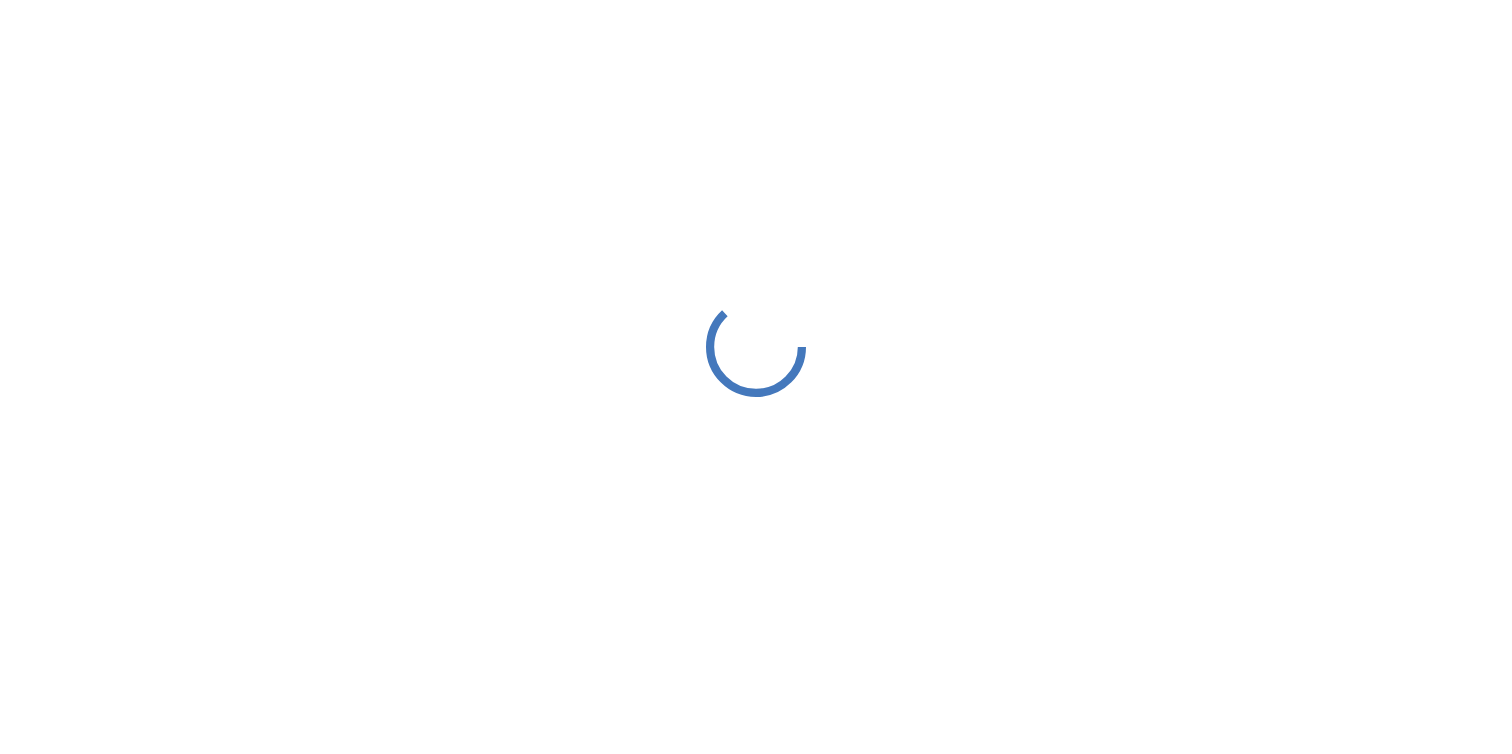 scroll, scrollTop: 0, scrollLeft: 0, axis: both 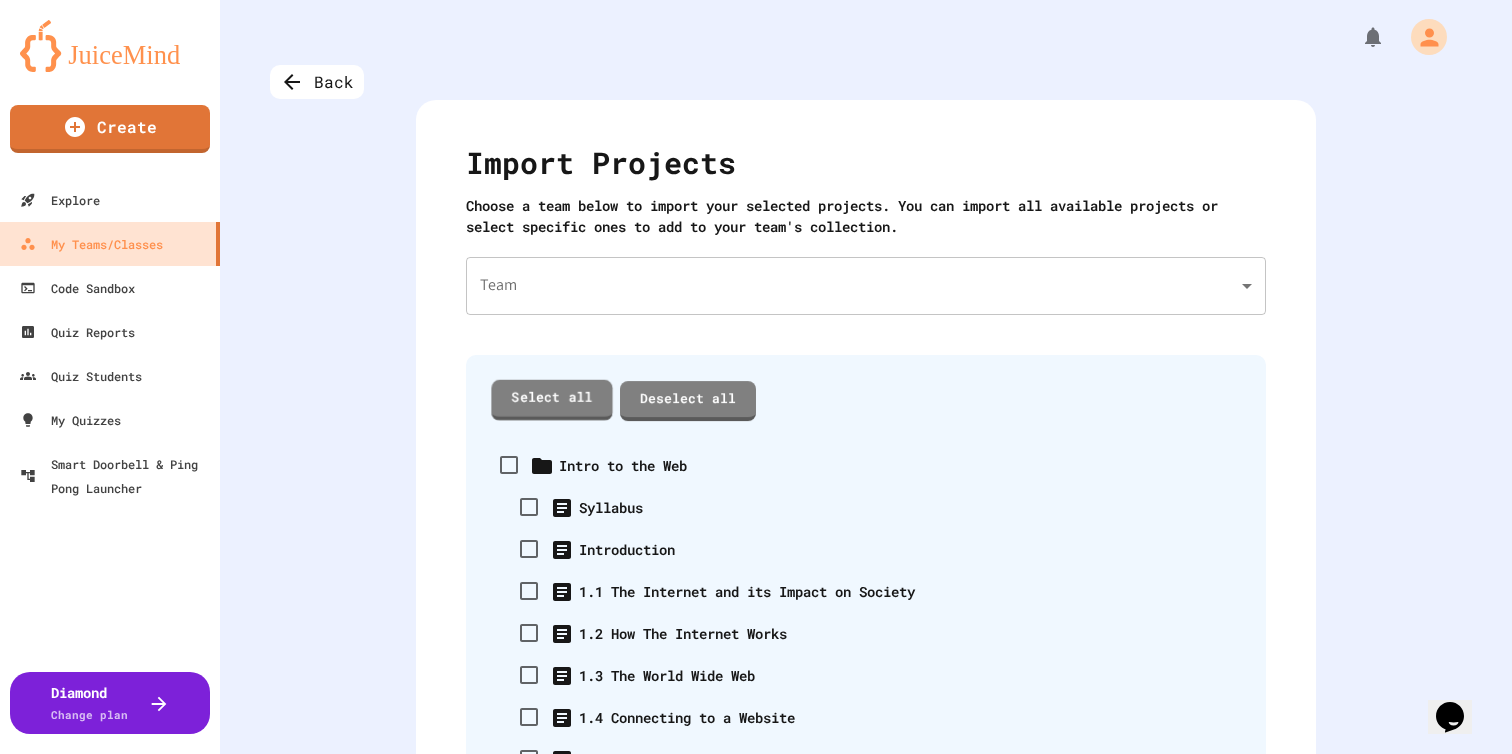 click on "Select all" at bounding box center (551, 399) 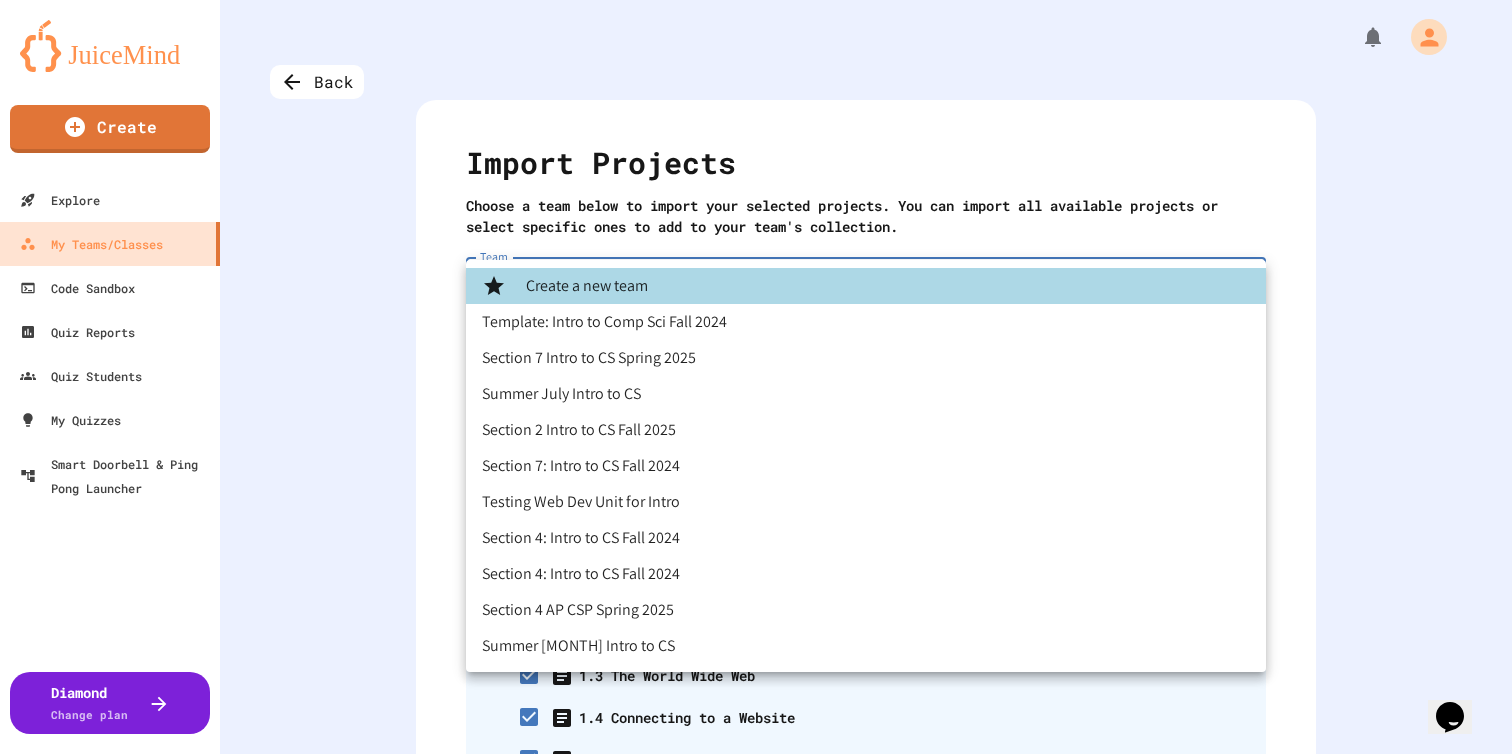 click on "We are updating our servers at 7PM EST on [DATE]. JuiceMind should continue to work as expected, but if you experience any issues, please chat with us. Create Explore My Teams/Classes Code Sandbox Quiz Reports Quiz Students My Quizzes Smart Doorbell & Ping Pong Launcher Diamond Change plan Back Import Projects Choose a team below to import your selected projects. You can import all available projects or select specific ones to add to your team's collection. Team Team Select all Deselect all Intro to the Web Syllabus Introduction 1.1 The Internet and its Impact on Society 1.2 How The Internet Works 1.3 The World Wide Web 1.4 Connecting to a Website 1.5 Browsers 1.6 Languages of the Web 1.8 Bonus: "Hacking" The Web The Juicemind IDE HTML Intro to HTML 2.1.1 Intro to HTML 2.1.2 First Webpage HTML Structure 2.2.1 HTML Structure 2.2.2 Movie Title More HTML Tags 2.3.1 More HTML Tags 2.3.2 Restaurant Menu Links 2.4.1 Links 2.4.2 Favorite Links Websites 2.5.1 Websites 2.5.2 The Maze Images Lists" at bounding box center [756, 377] 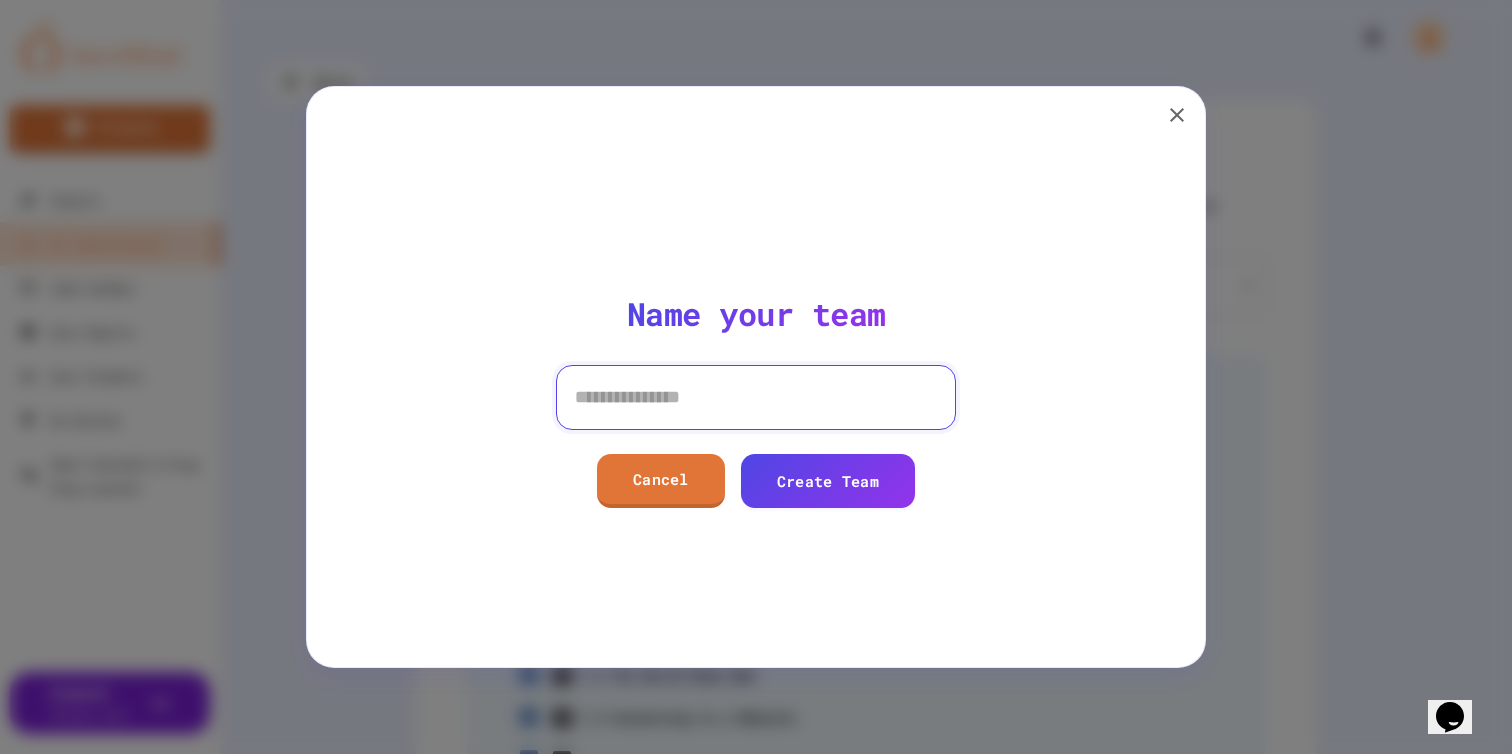 click at bounding box center [756, 397] 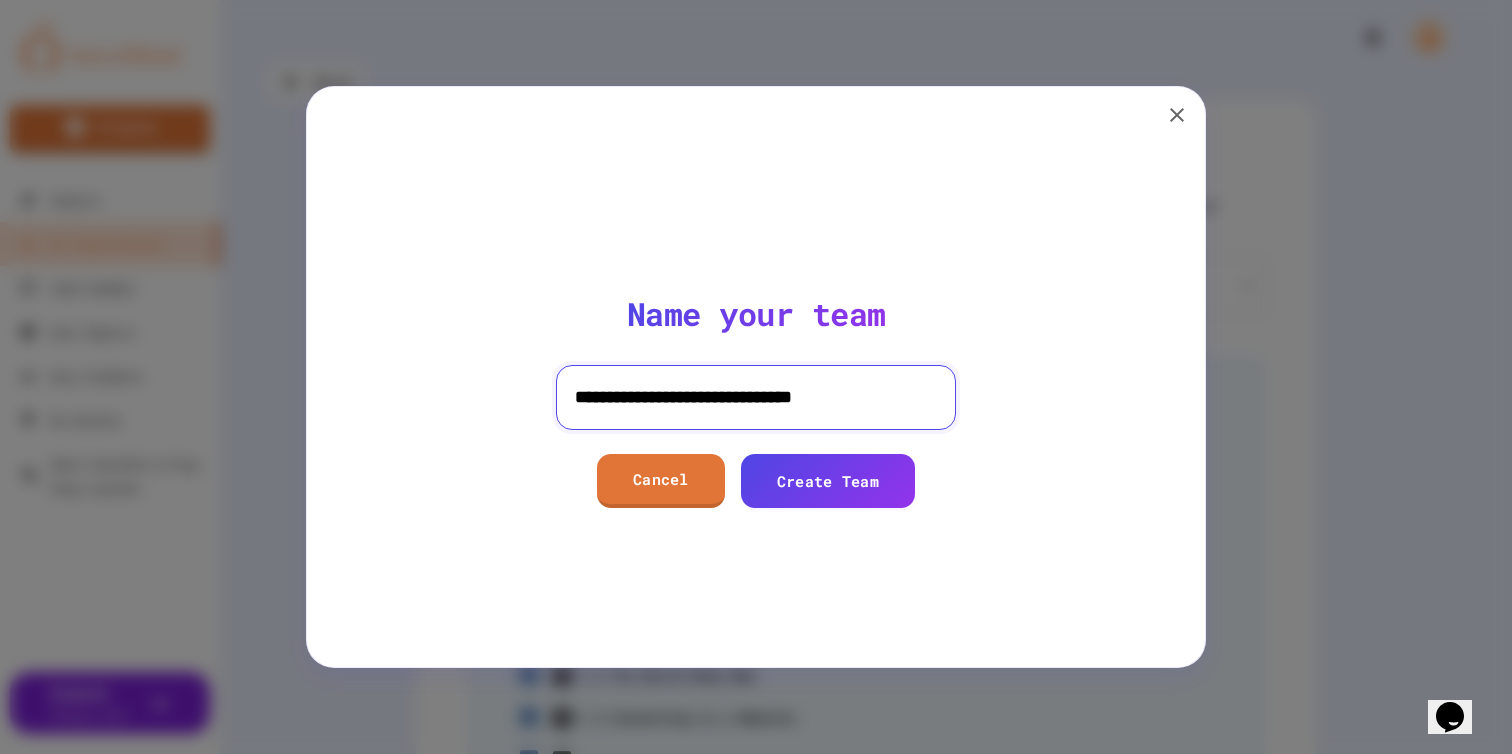 scroll, scrollTop: 0, scrollLeft: 47, axis: horizontal 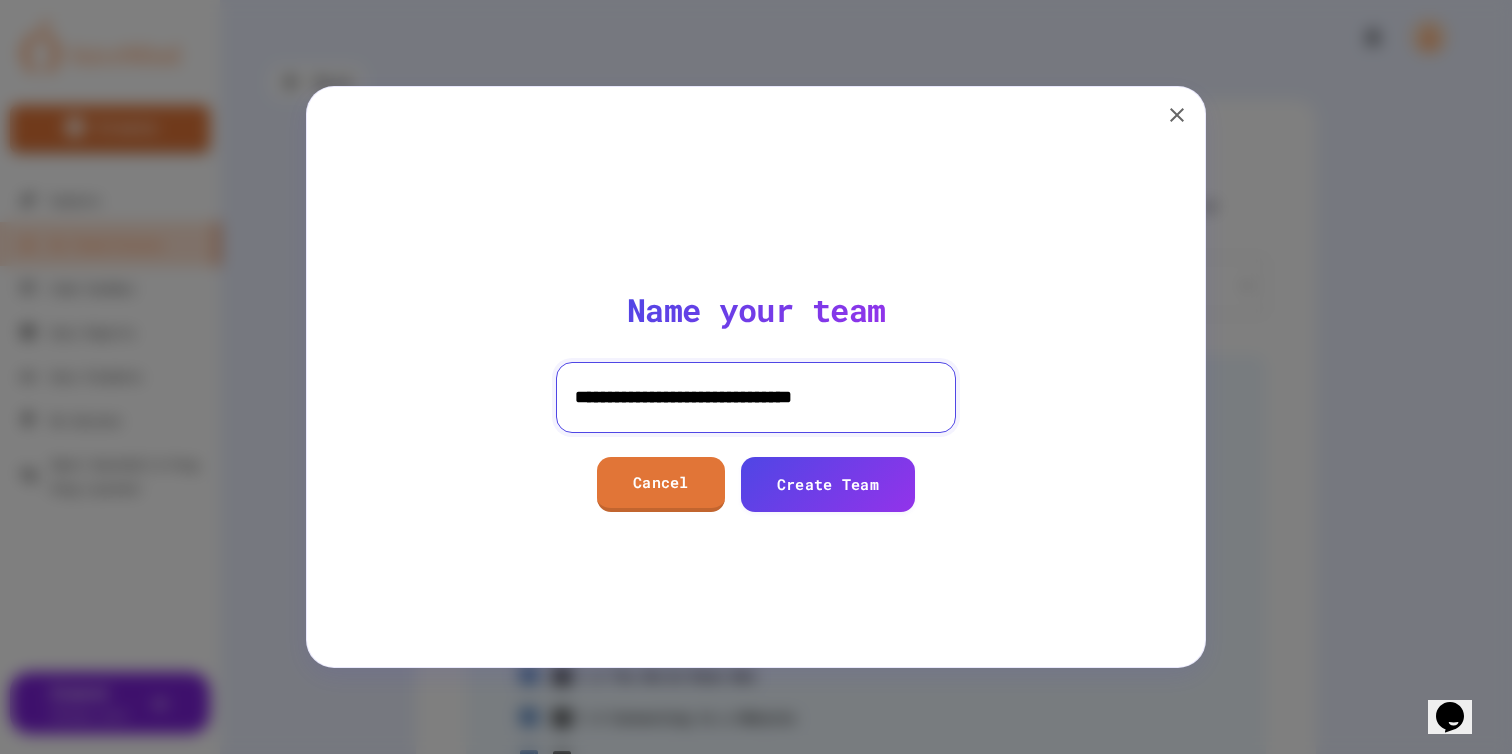 click on "**********" at bounding box center (756, 397) 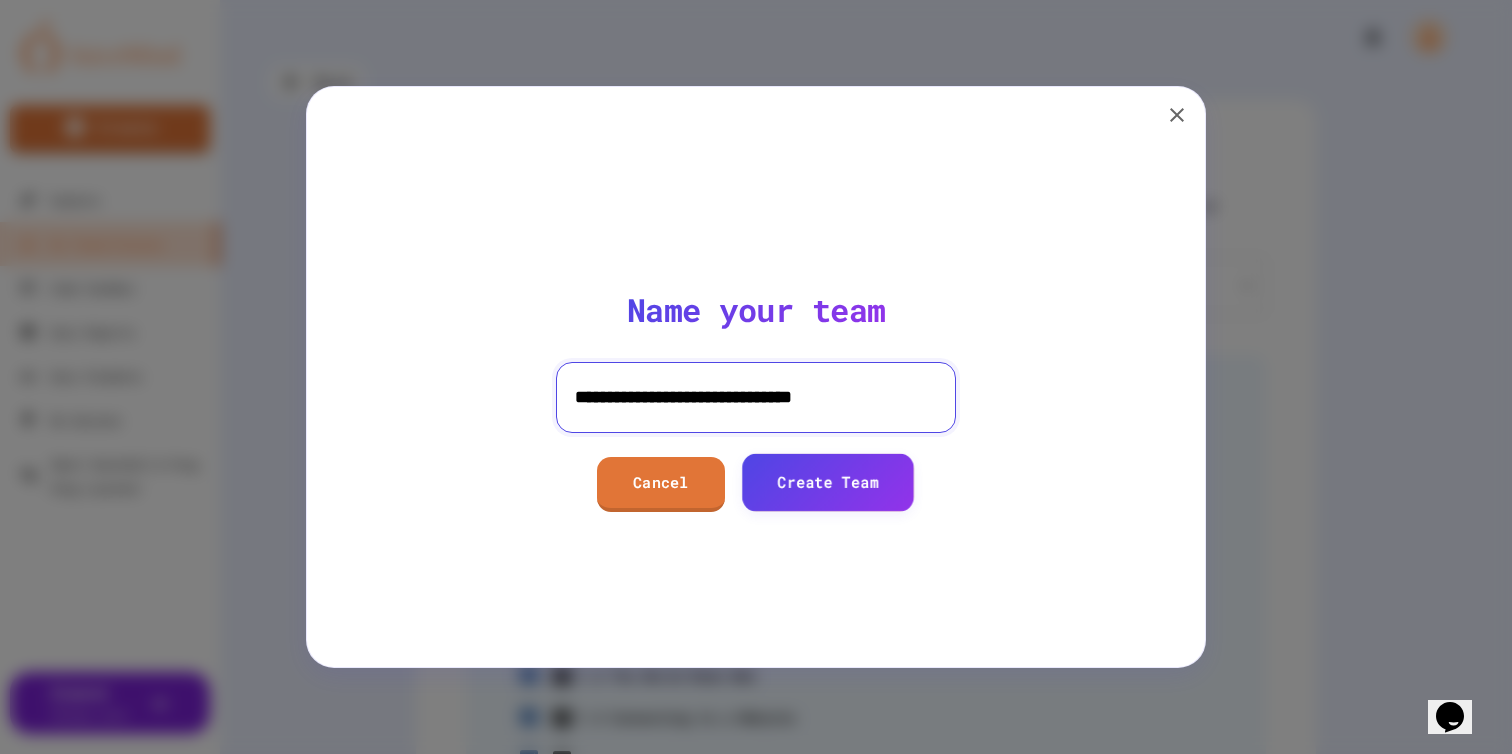 type on "**********" 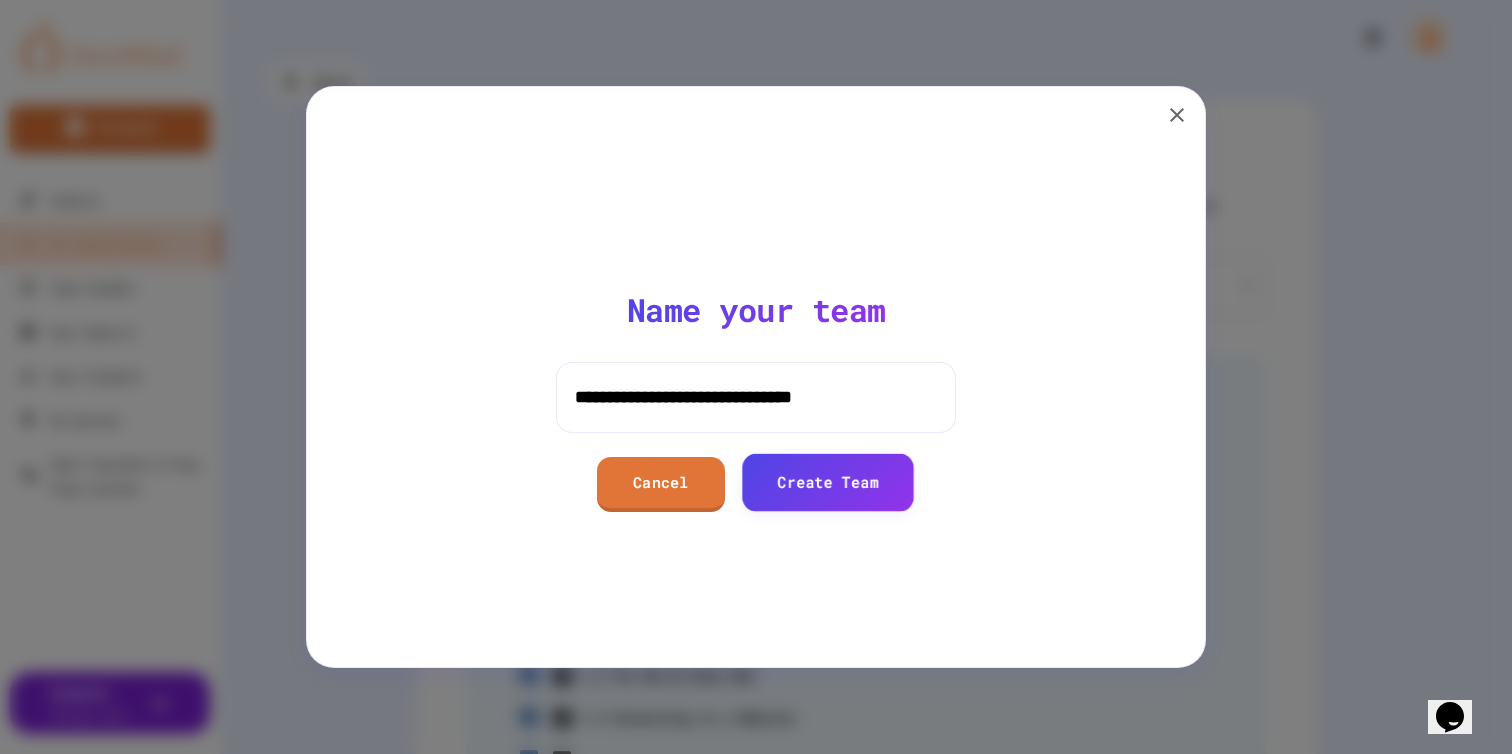 click on "Create Team" at bounding box center [828, 482] 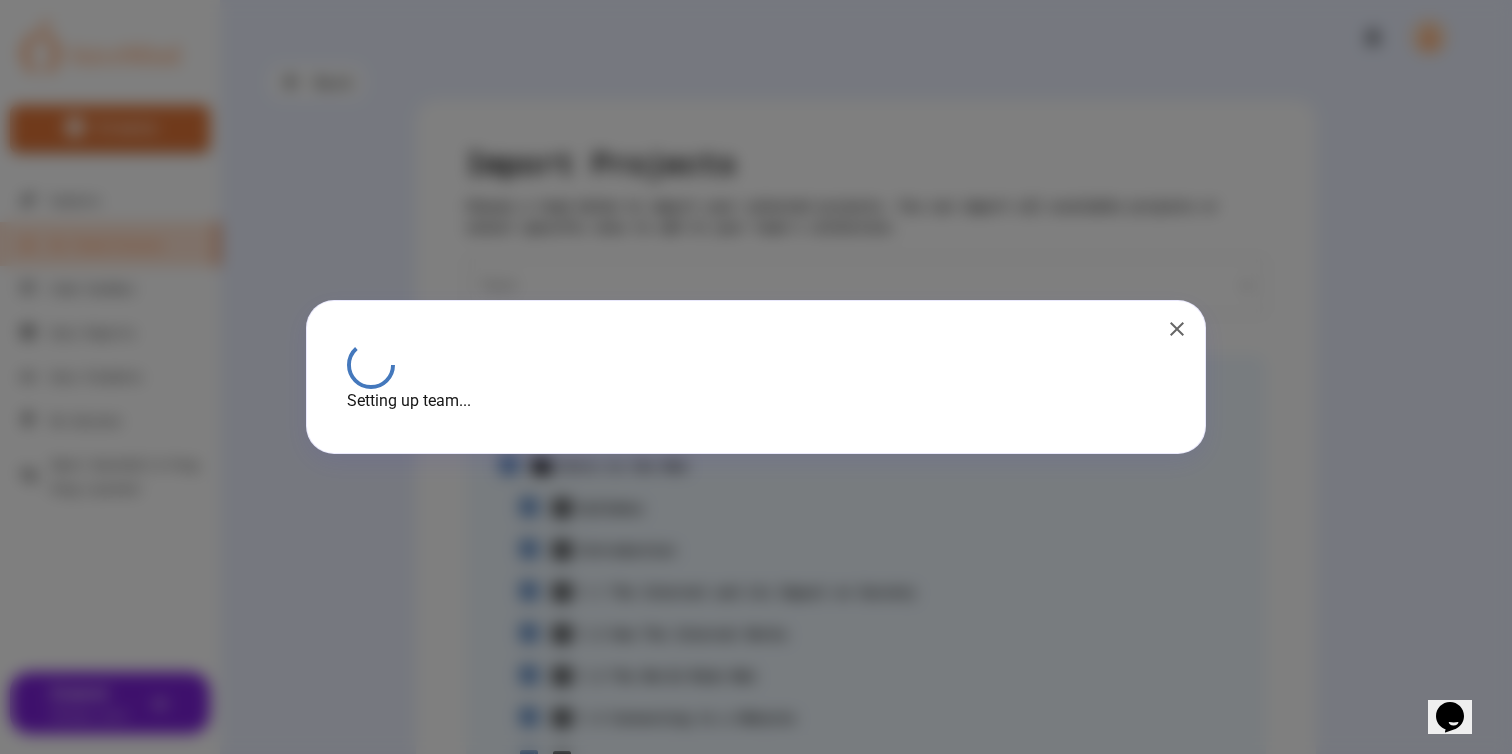 type on "**********" 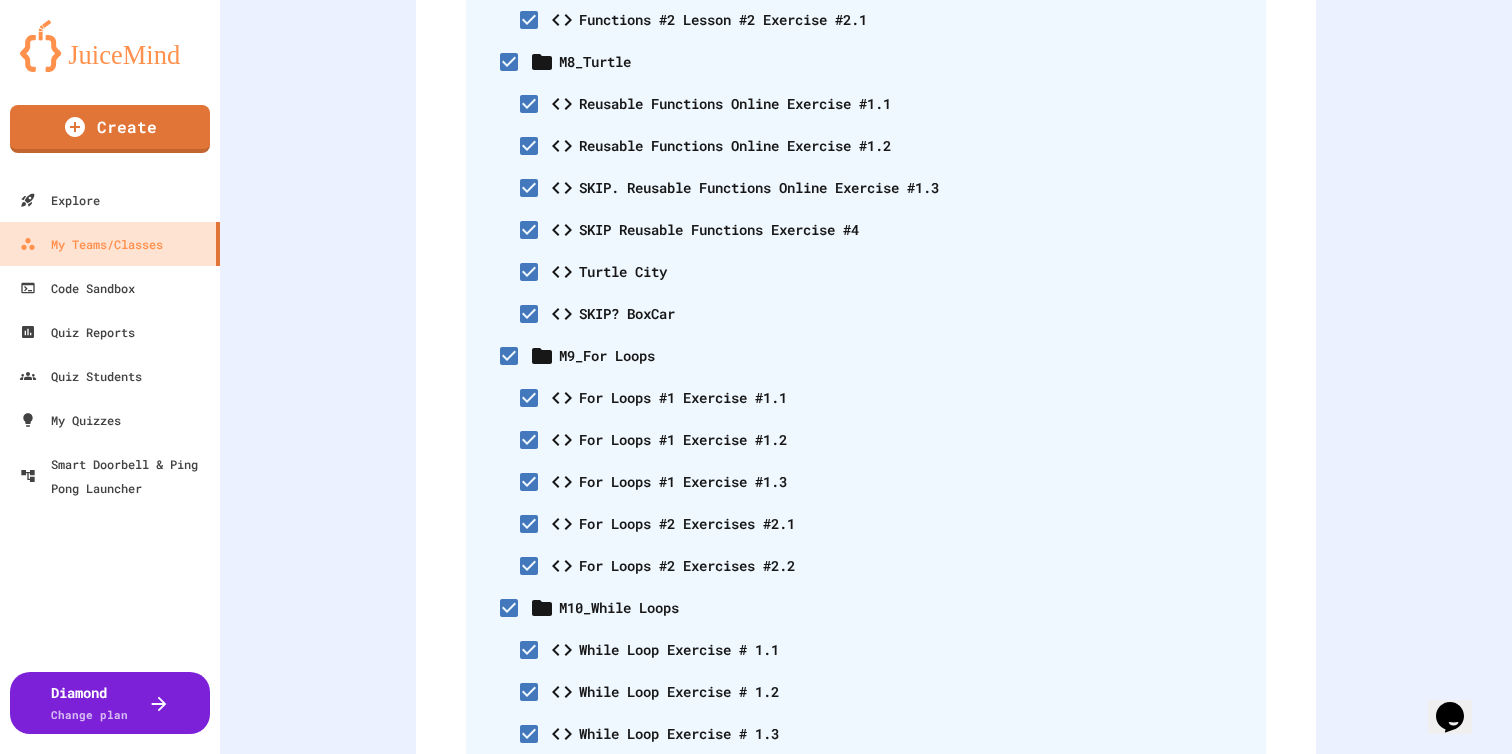scroll, scrollTop: 6022, scrollLeft: 0, axis: vertical 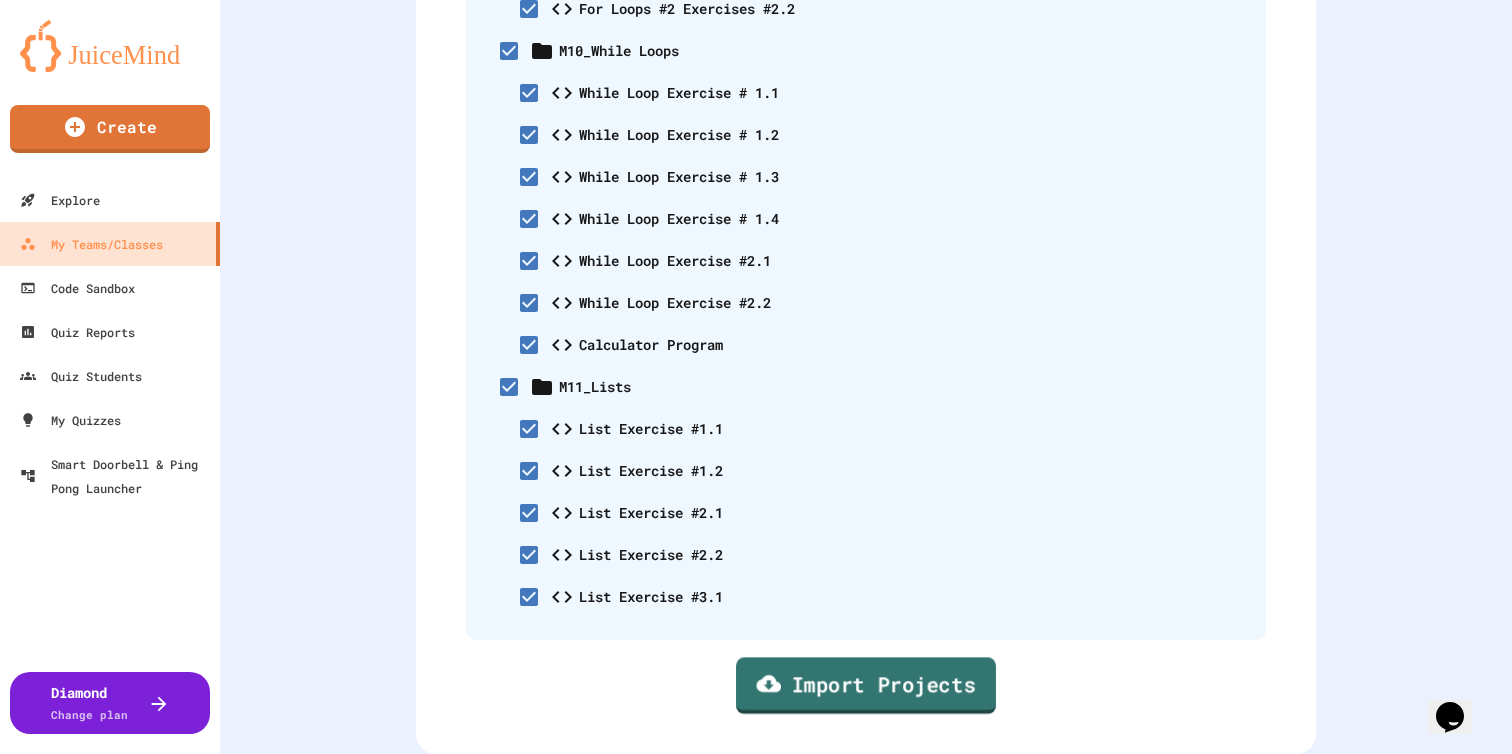 click on "Import Projects" at bounding box center (866, 685) 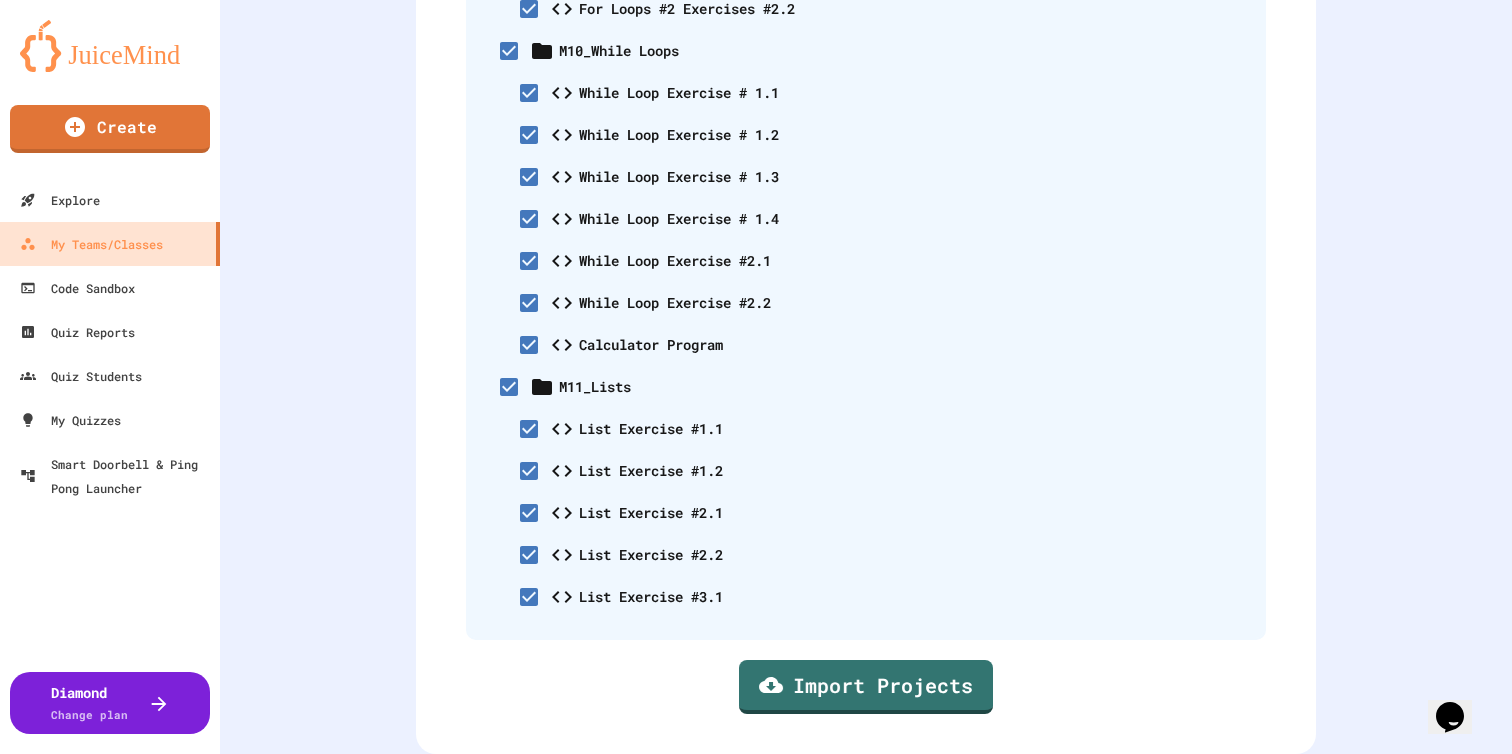 click on "Confirm" at bounding box center (817, 1031) 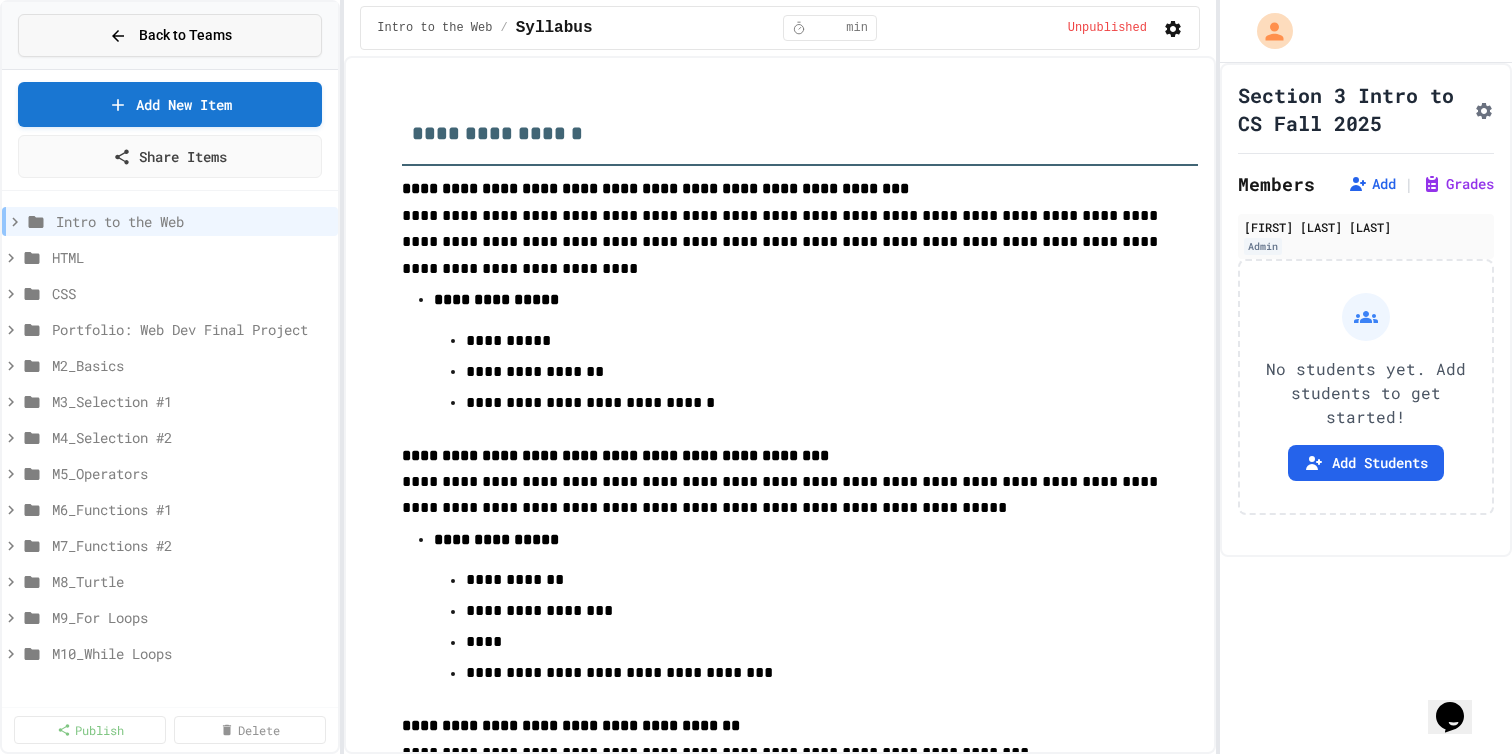 click on "Back to Teams" at bounding box center [185, 35] 